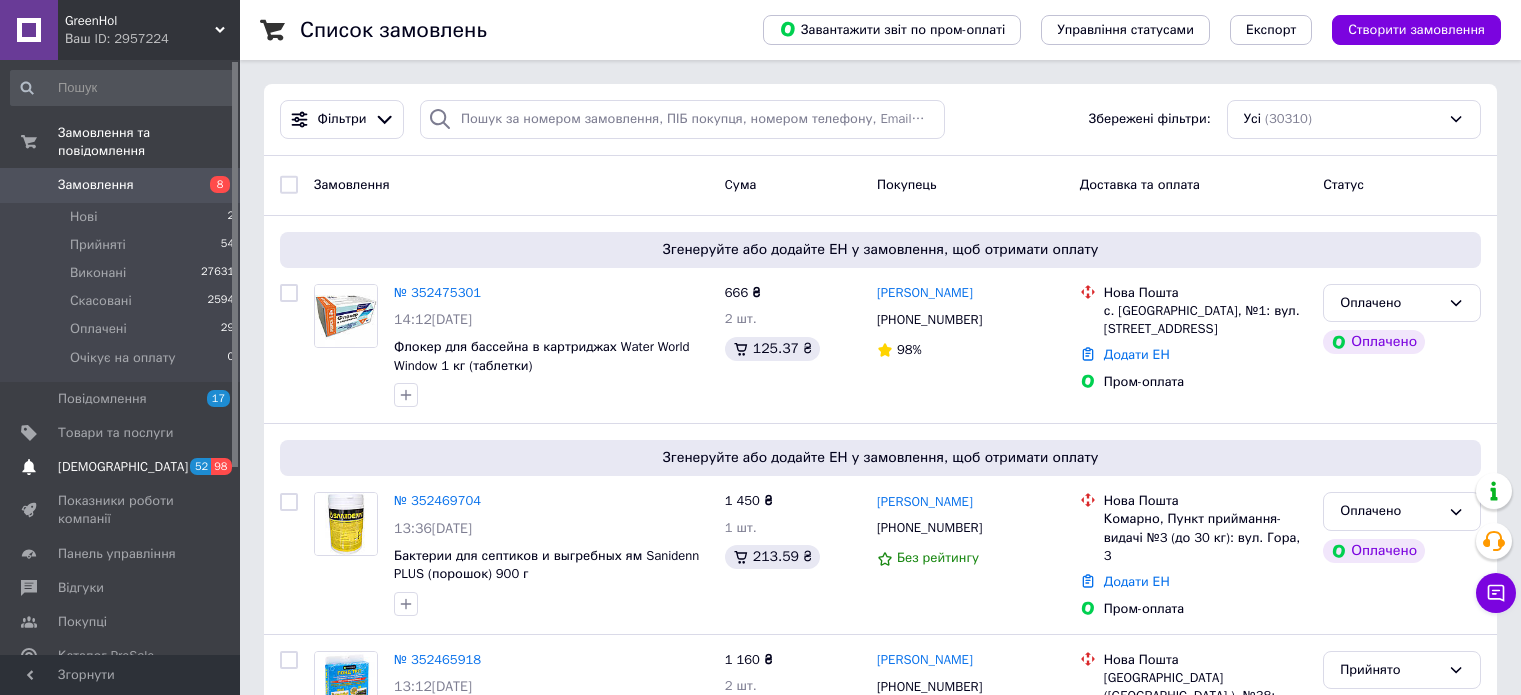 scroll, scrollTop: 0, scrollLeft: 0, axis: both 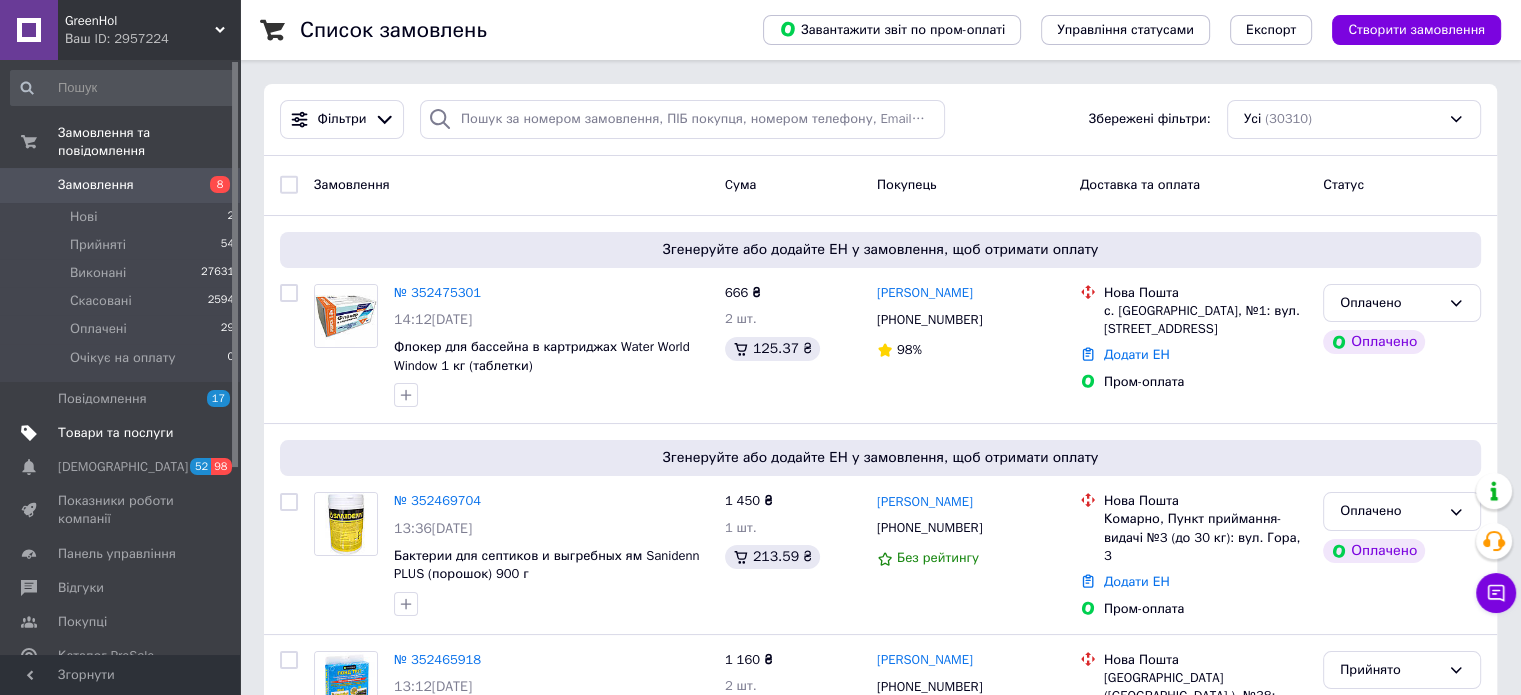 click on "Товари та послуги" at bounding box center [115, 433] 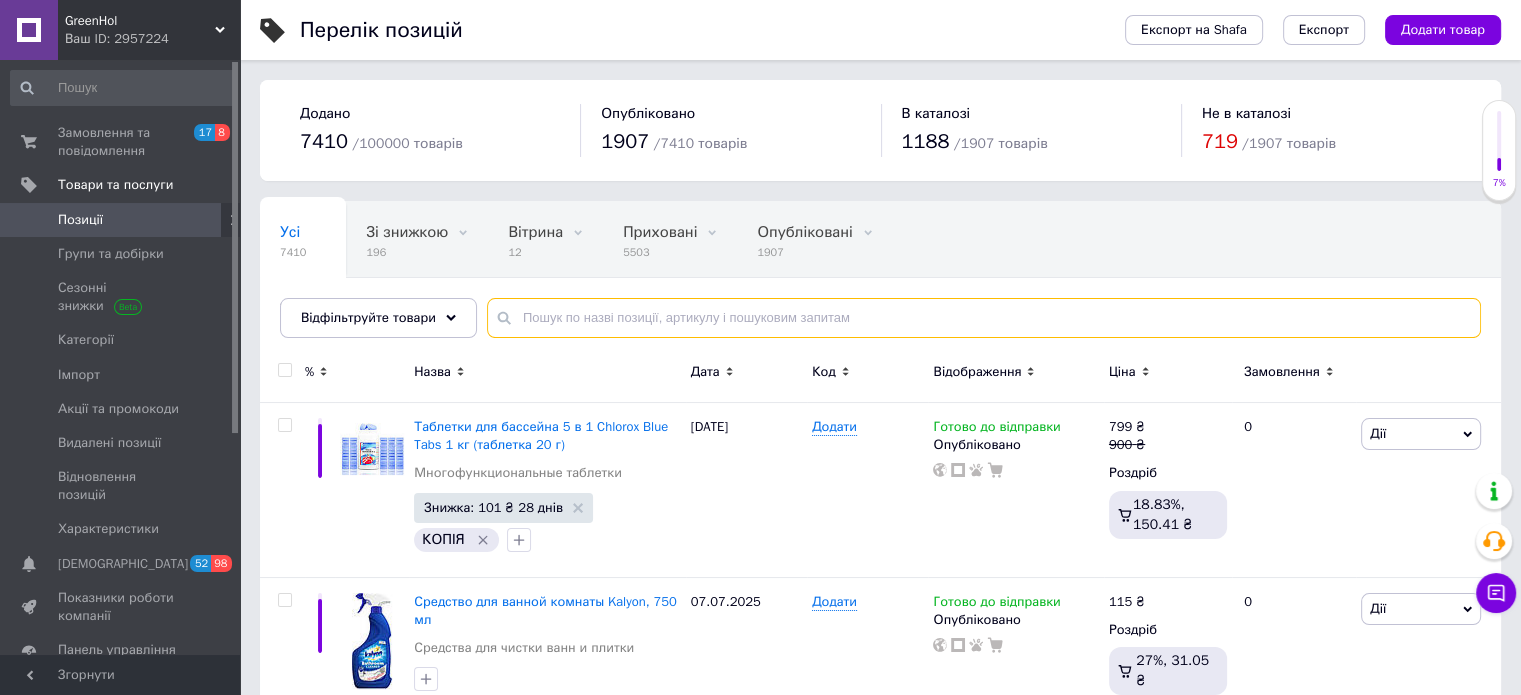 click at bounding box center (984, 318) 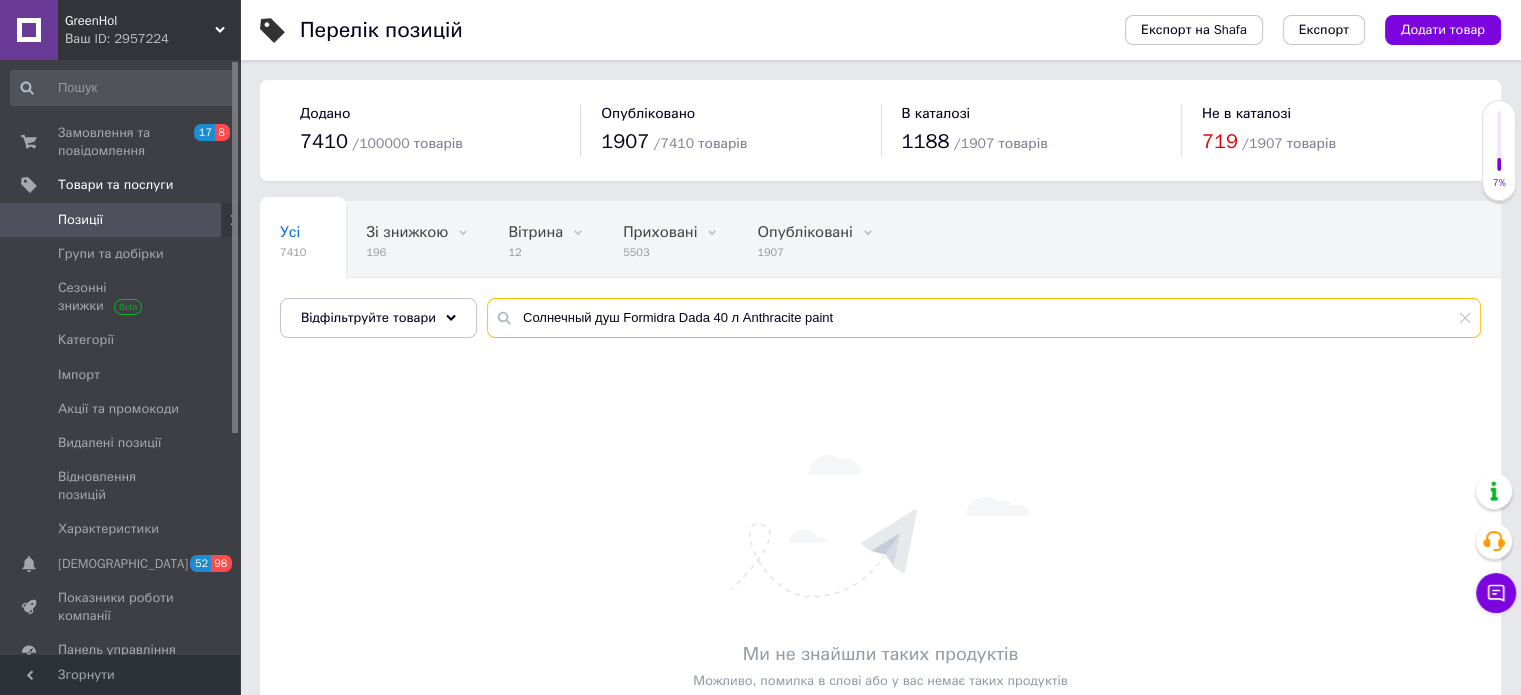 drag, startPoint x: 614, startPoint y: 318, endPoint x: 476, endPoint y: 323, distance: 138.09055 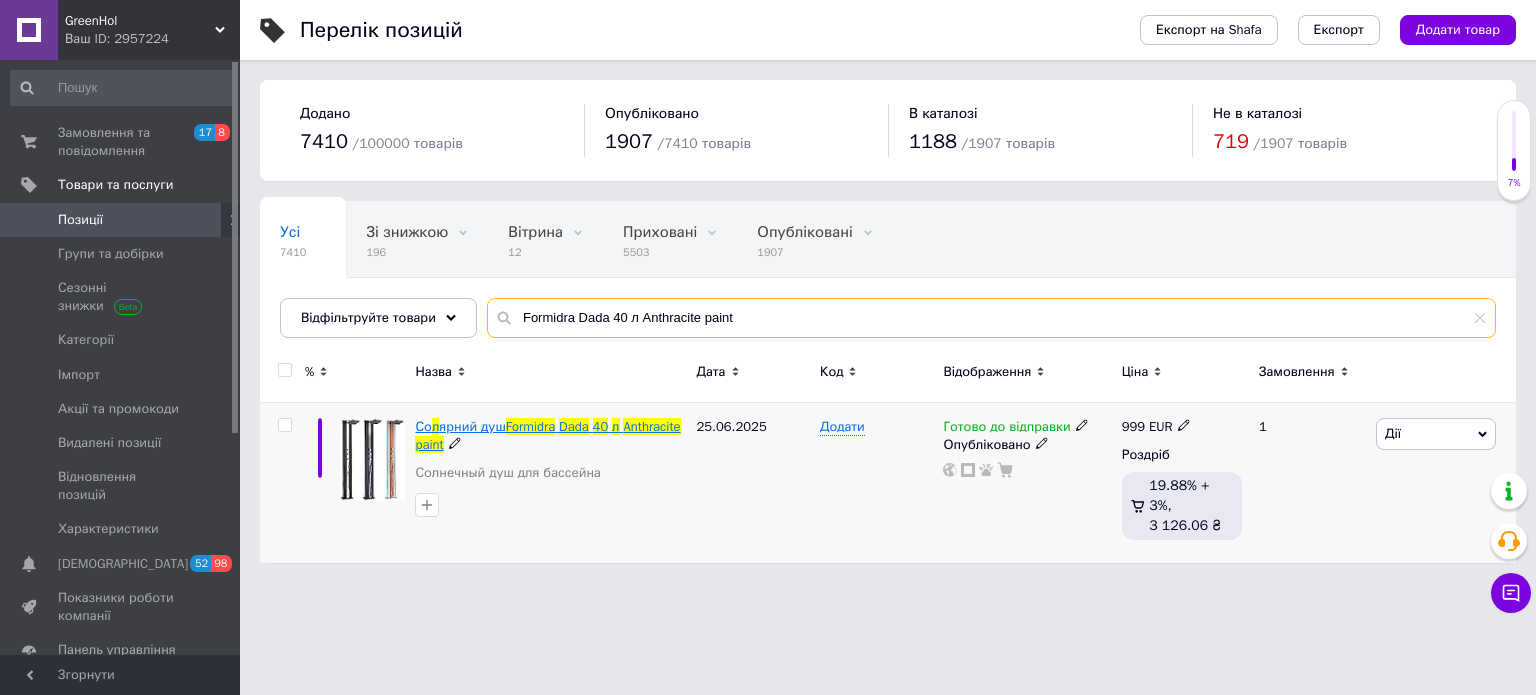 type on "Formidra Dada 40 л Anthracite paint" 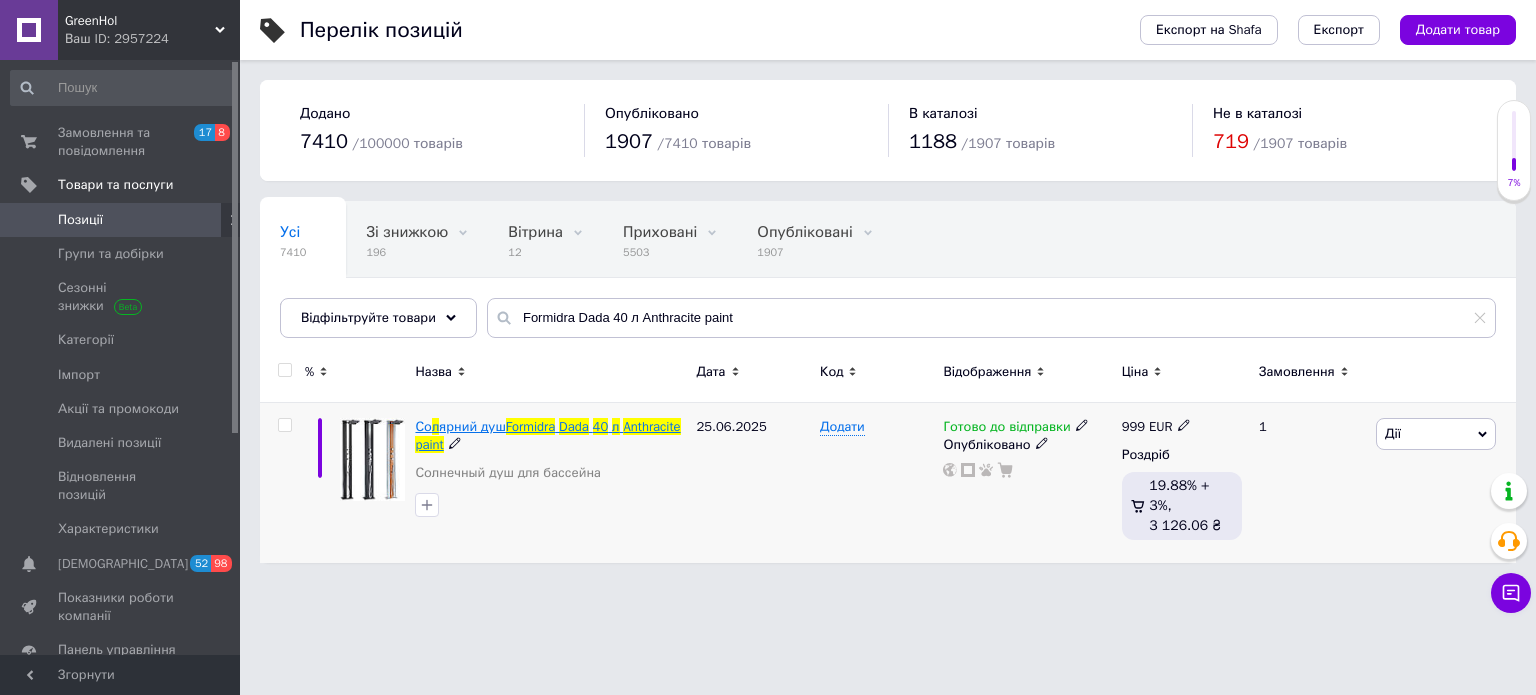 click on "Formidra" at bounding box center [530, 426] 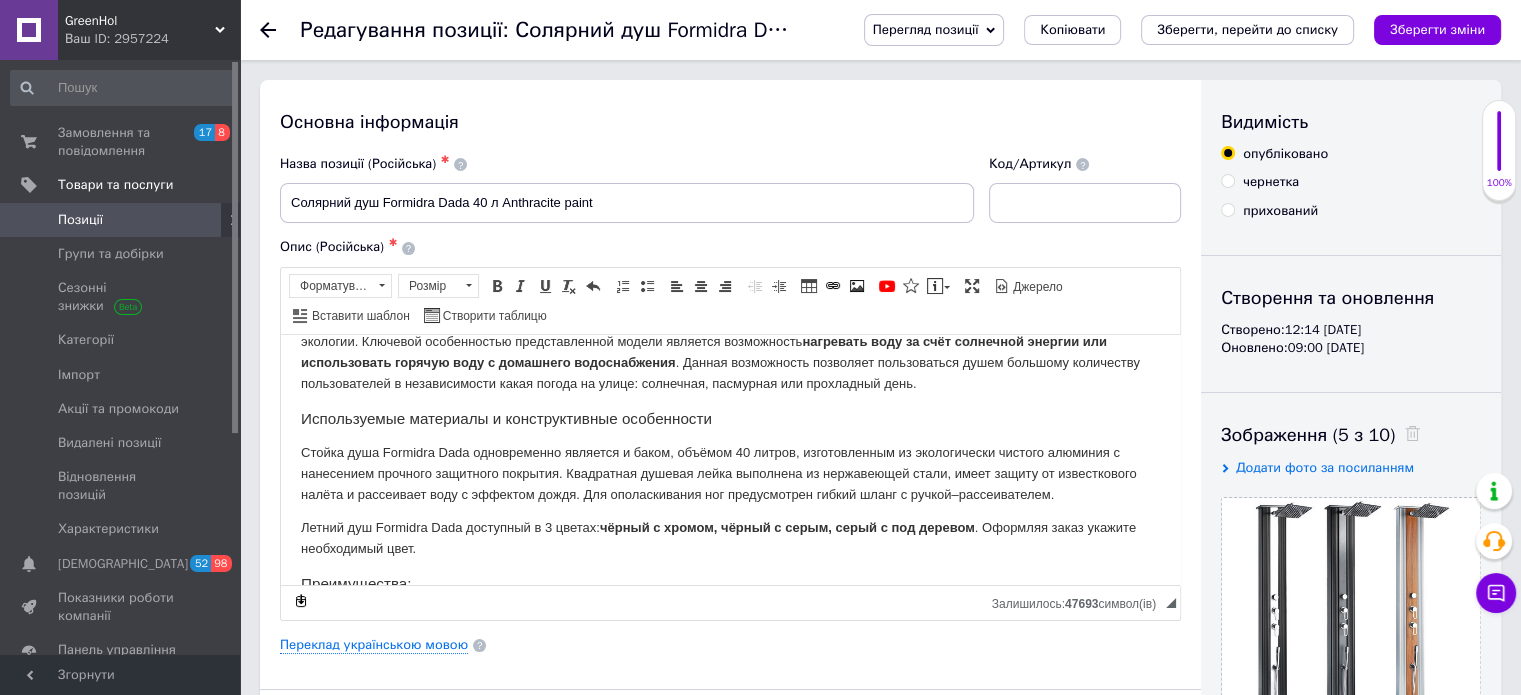 scroll, scrollTop: 176, scrollLeft: 0, axis: vertical 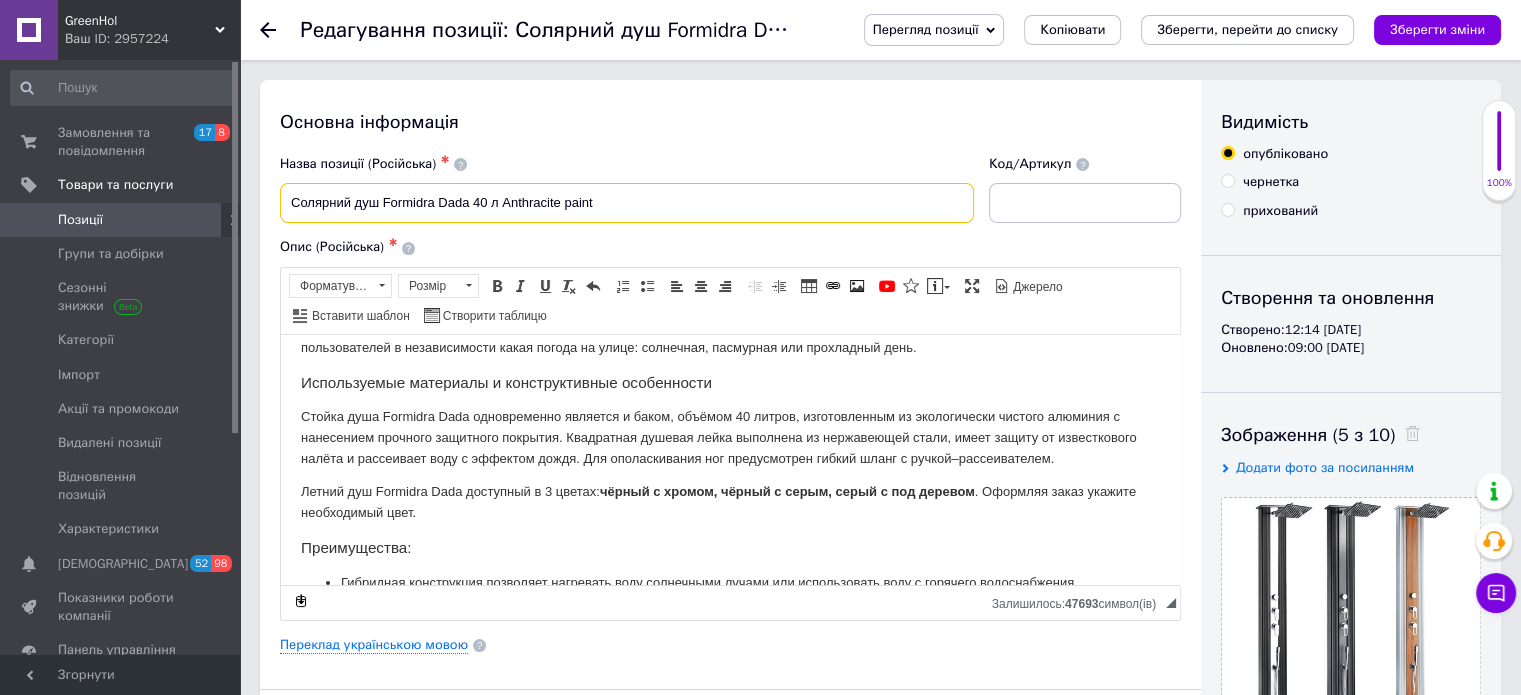 drag, startPoint x: 292, startPoint y: 199, endPoint x: 496, endPoint y: 207, distance: 204.1568 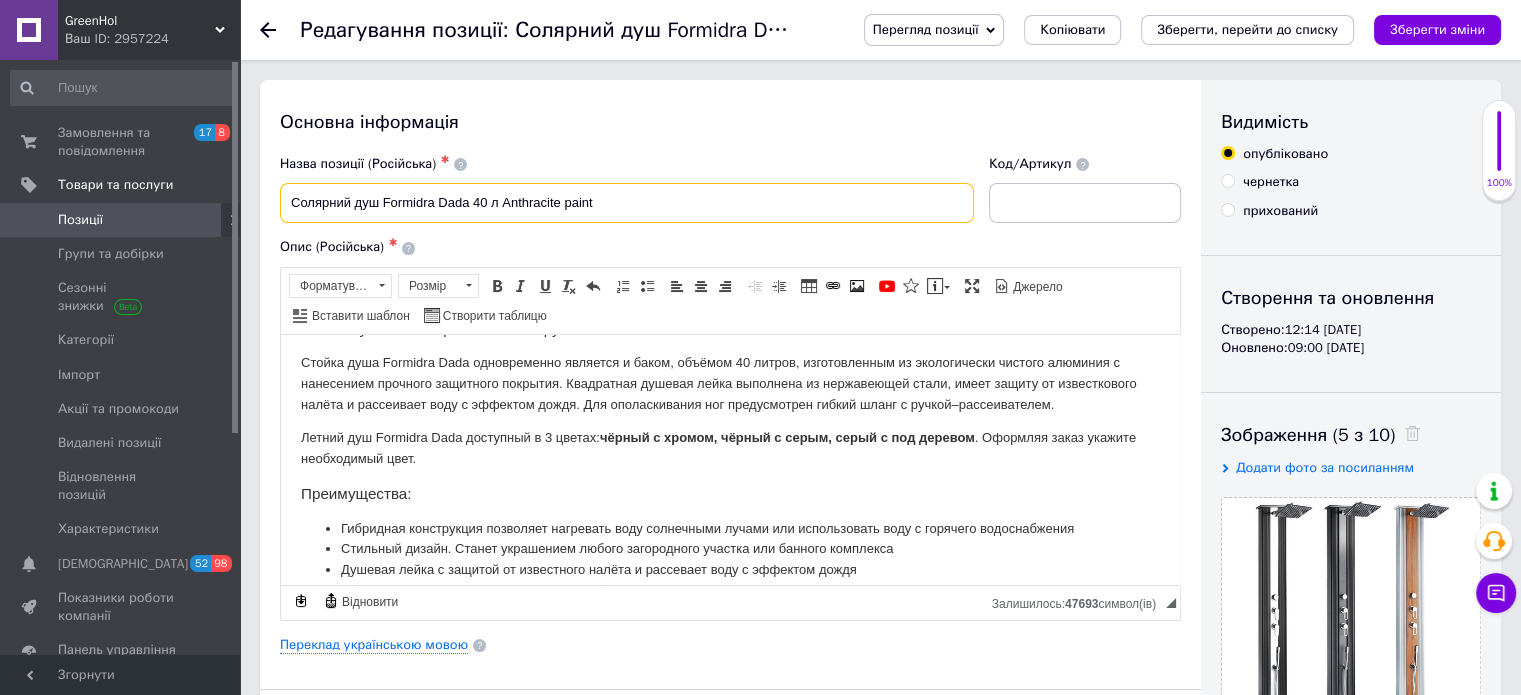scroll, scrollTop: 200, scrollLeft: 0, axis: vertical 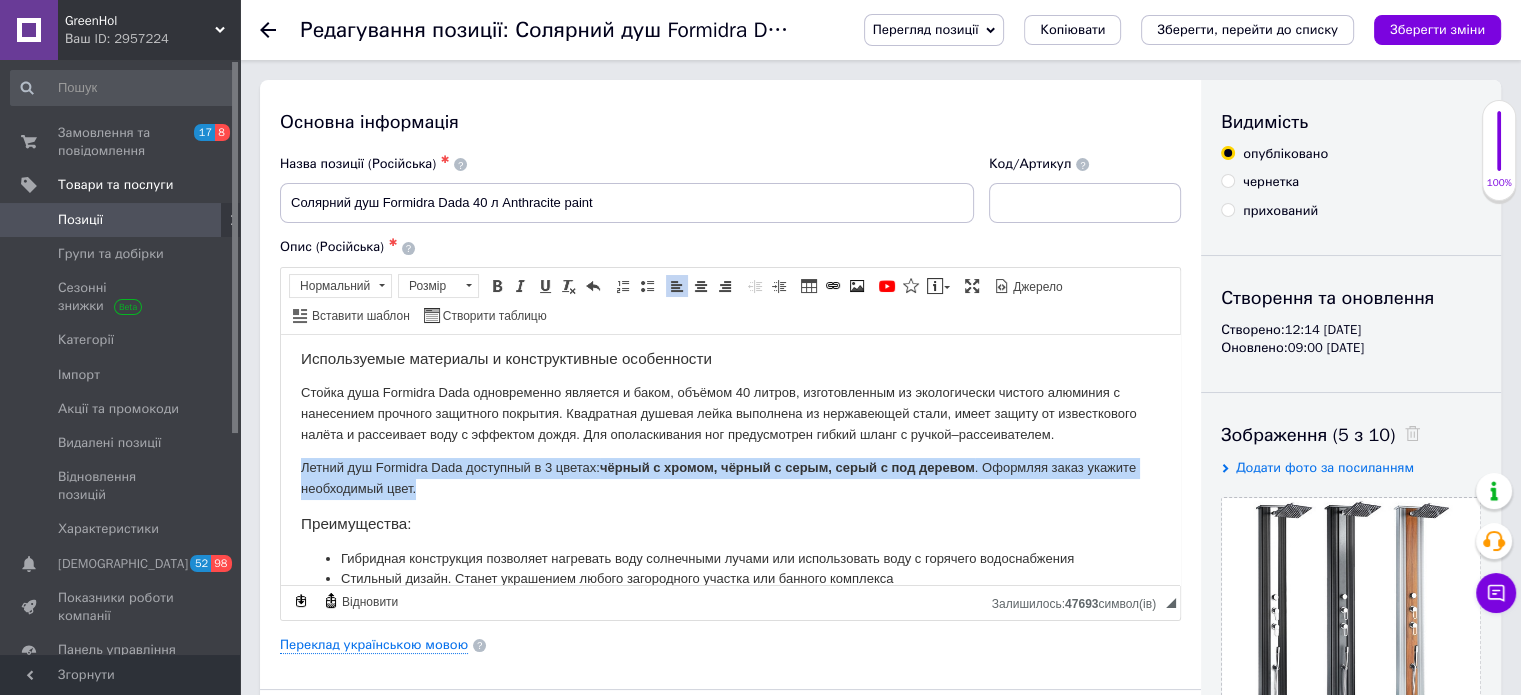 drag, startPoint x: 303, startPoint y: 465, endPoint x: 425, endPoint y: 484, distance: 123.47064 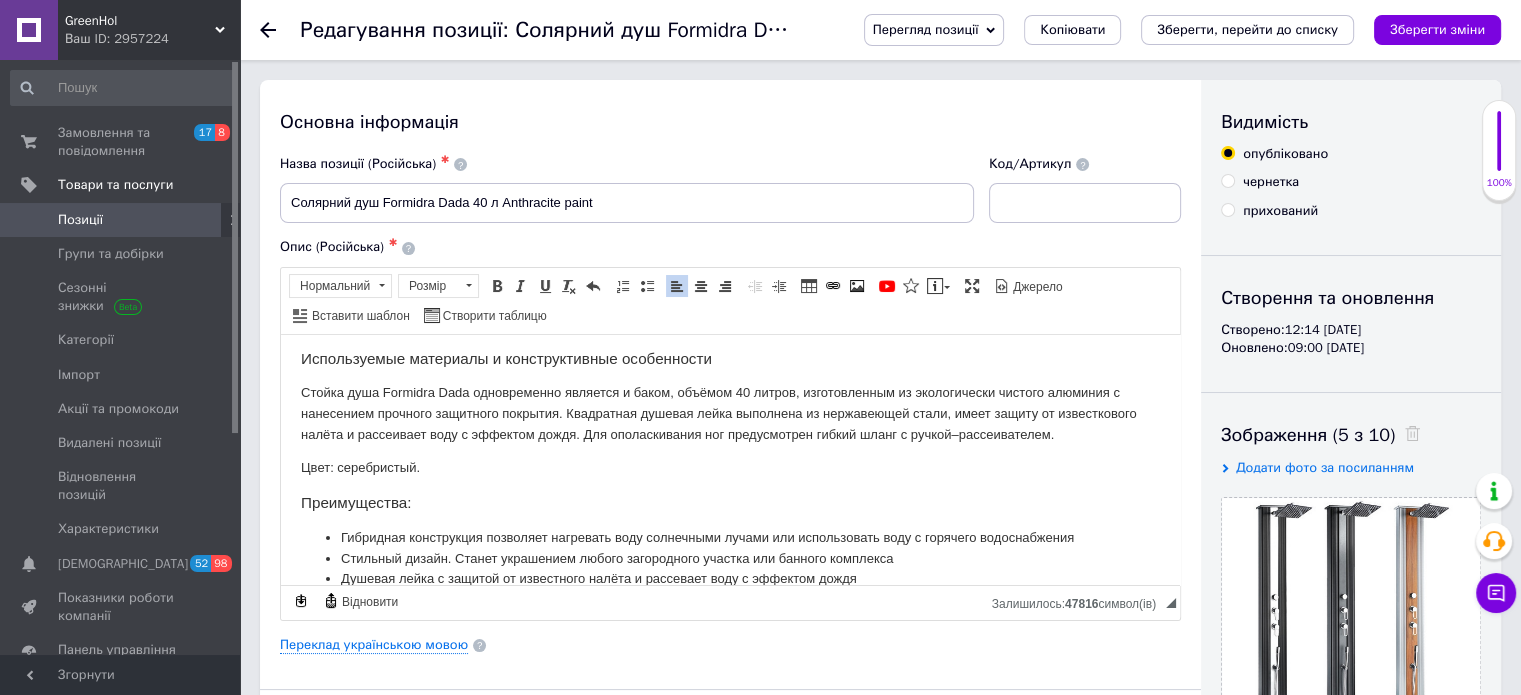 drag, startPoint x: 502, startPoint y: 203, endPoint x: 646, endPoint y: 205, distance: 144.01389 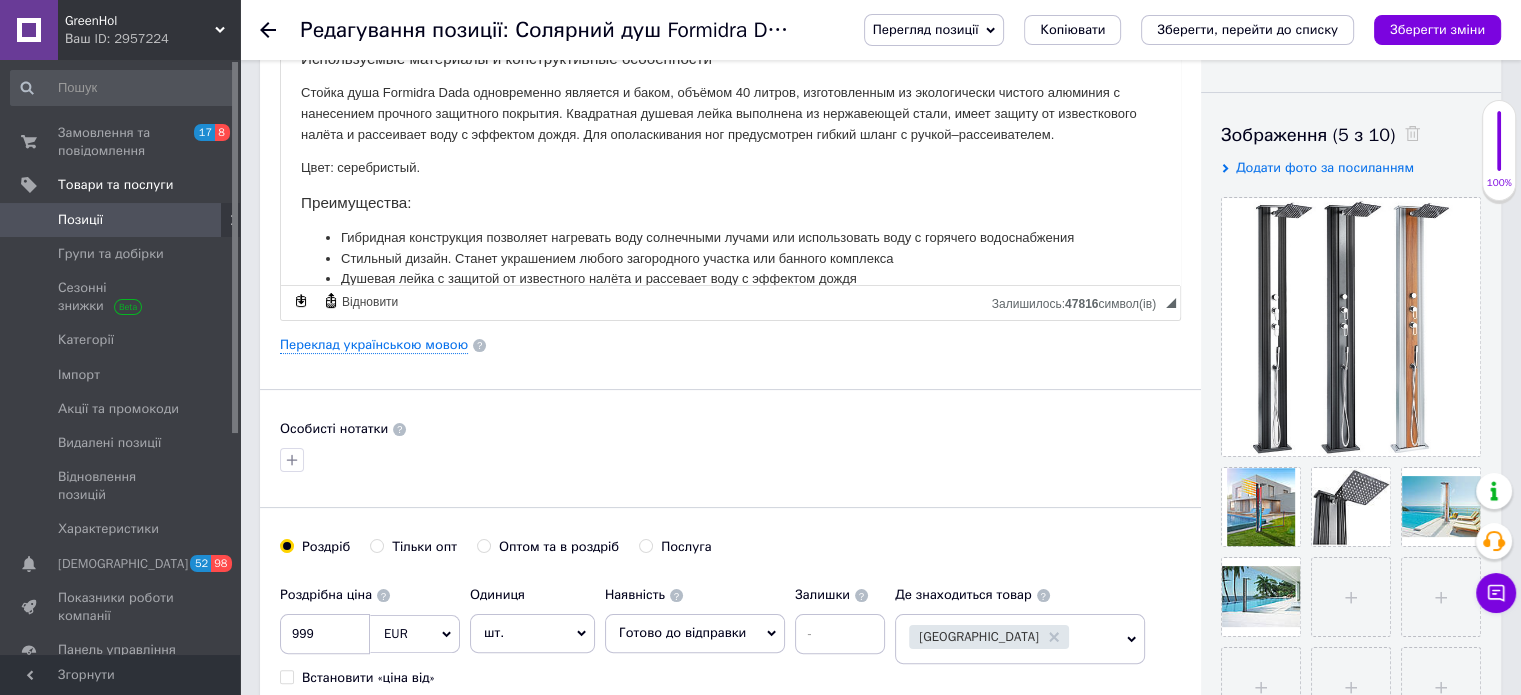 scroll, scrollTop: 300, scrollLeft: 0, axis: vertical 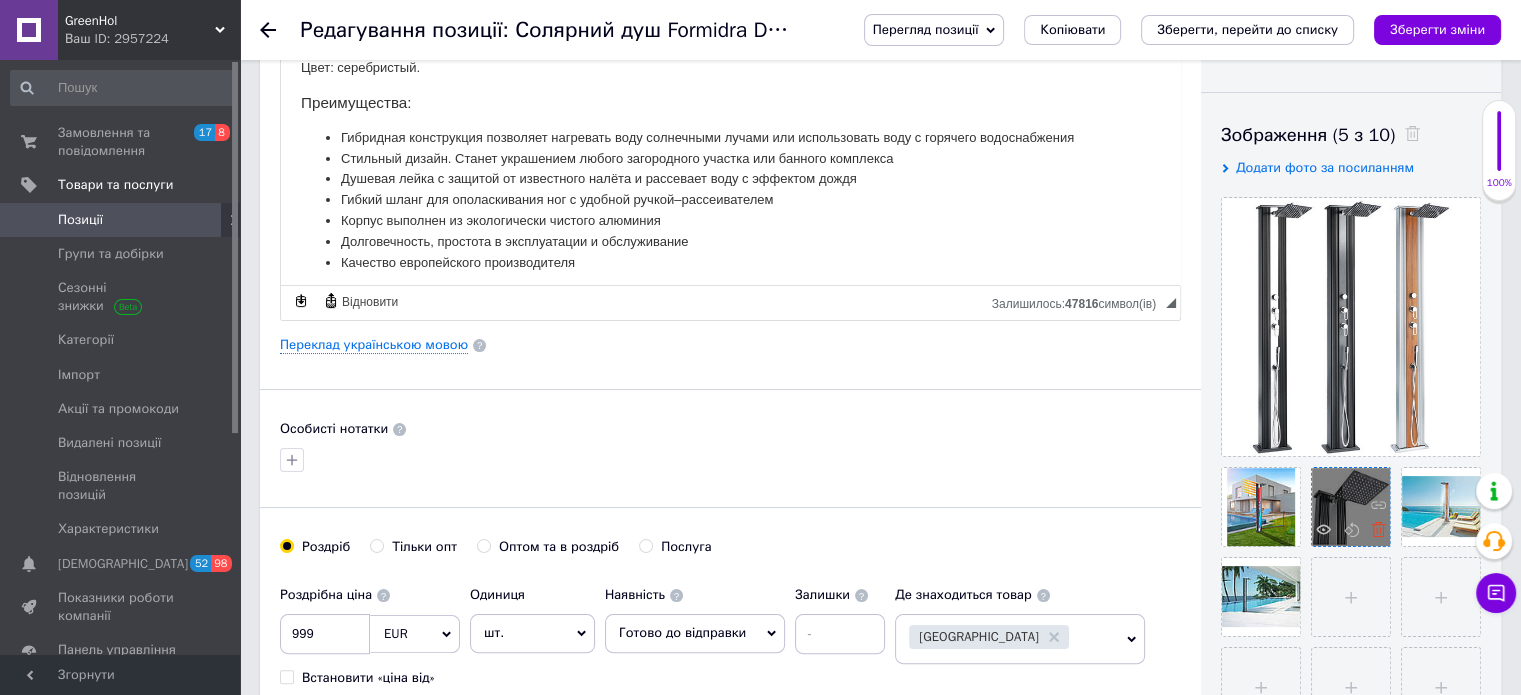type on "Солярний душ Formidra Dada 40 л Silver" 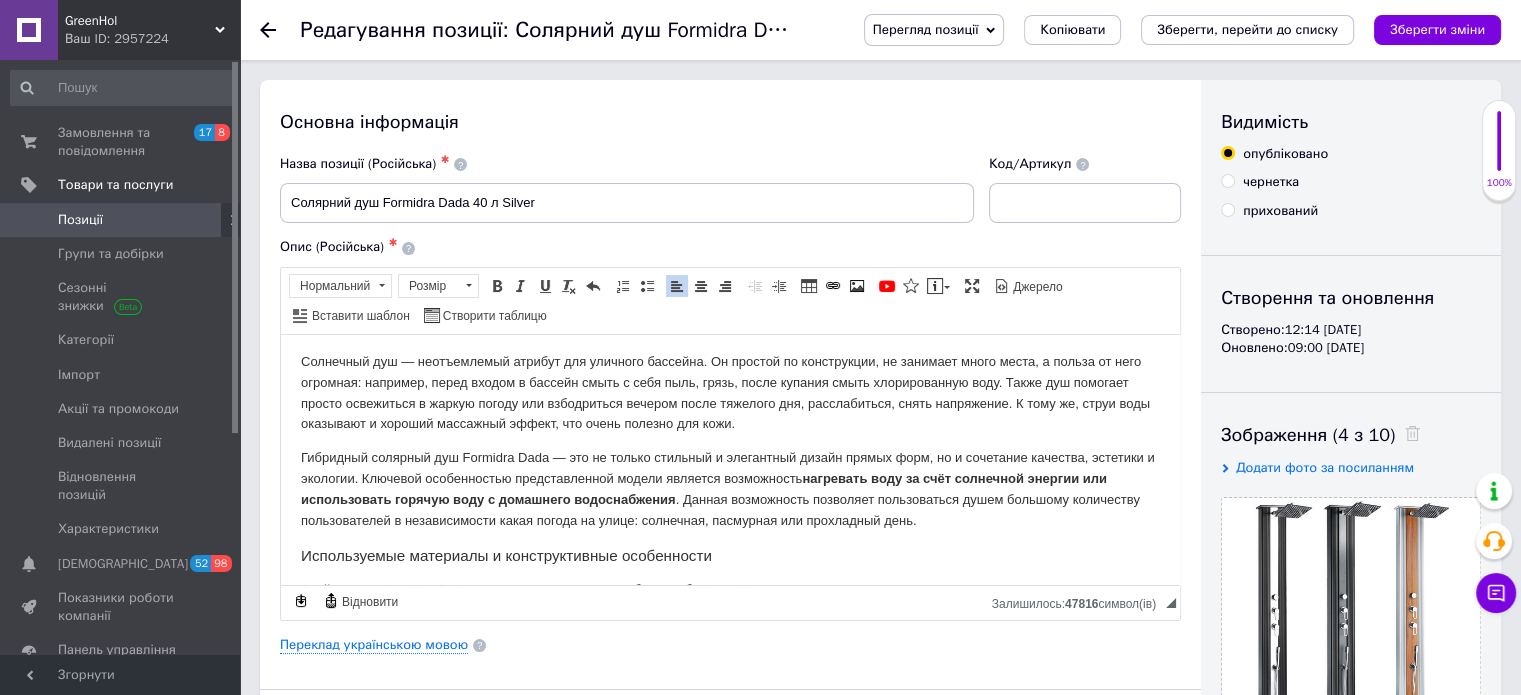 scroll, scrollTop: 0, scrollLeft: 0, axis: both 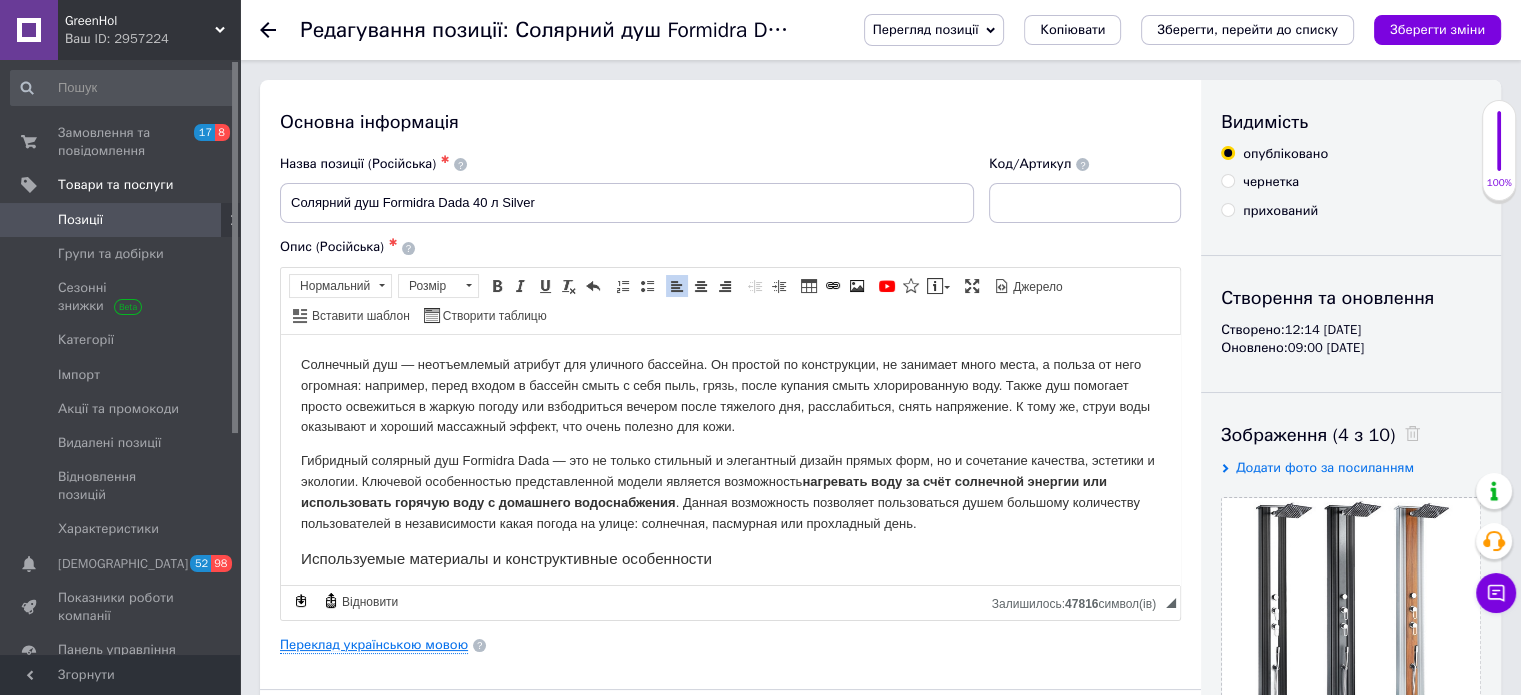 click on "Переклад українською мовою" at bounding box center [374, 645] 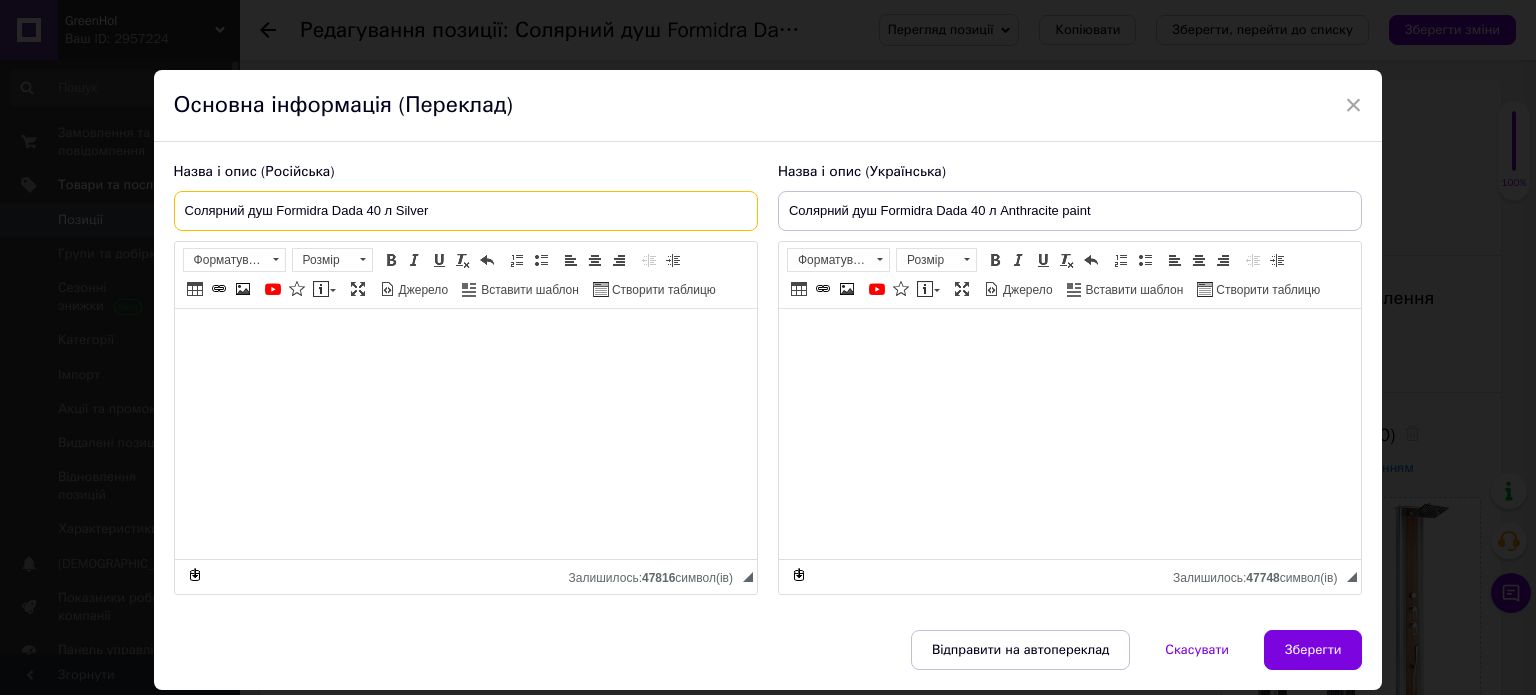click on "Солярний душ Formidra Dada 40 л Silver" at bounding box center (466, 211) 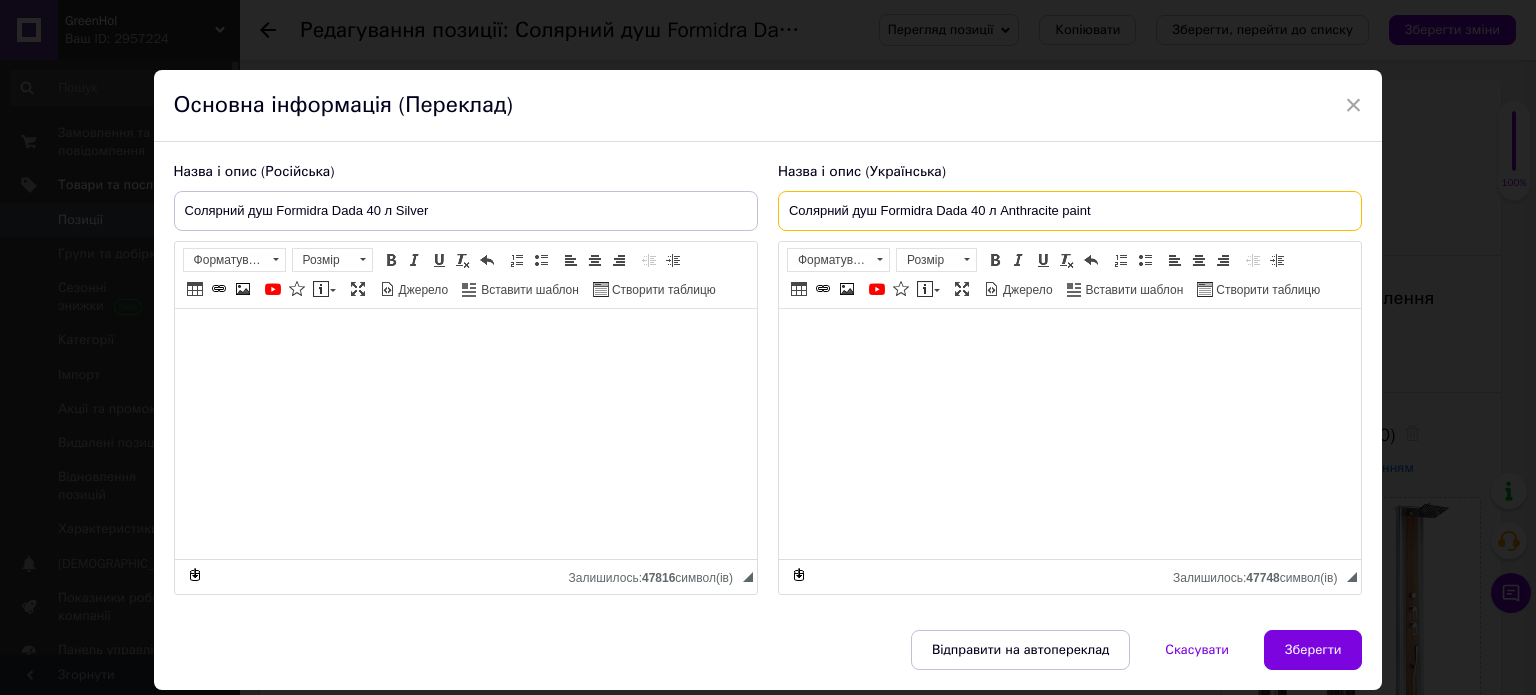 drag, startPoint x: 1000, startPoint y: 211, endPoint x: 1120, endPoint y: 211, distance: 120 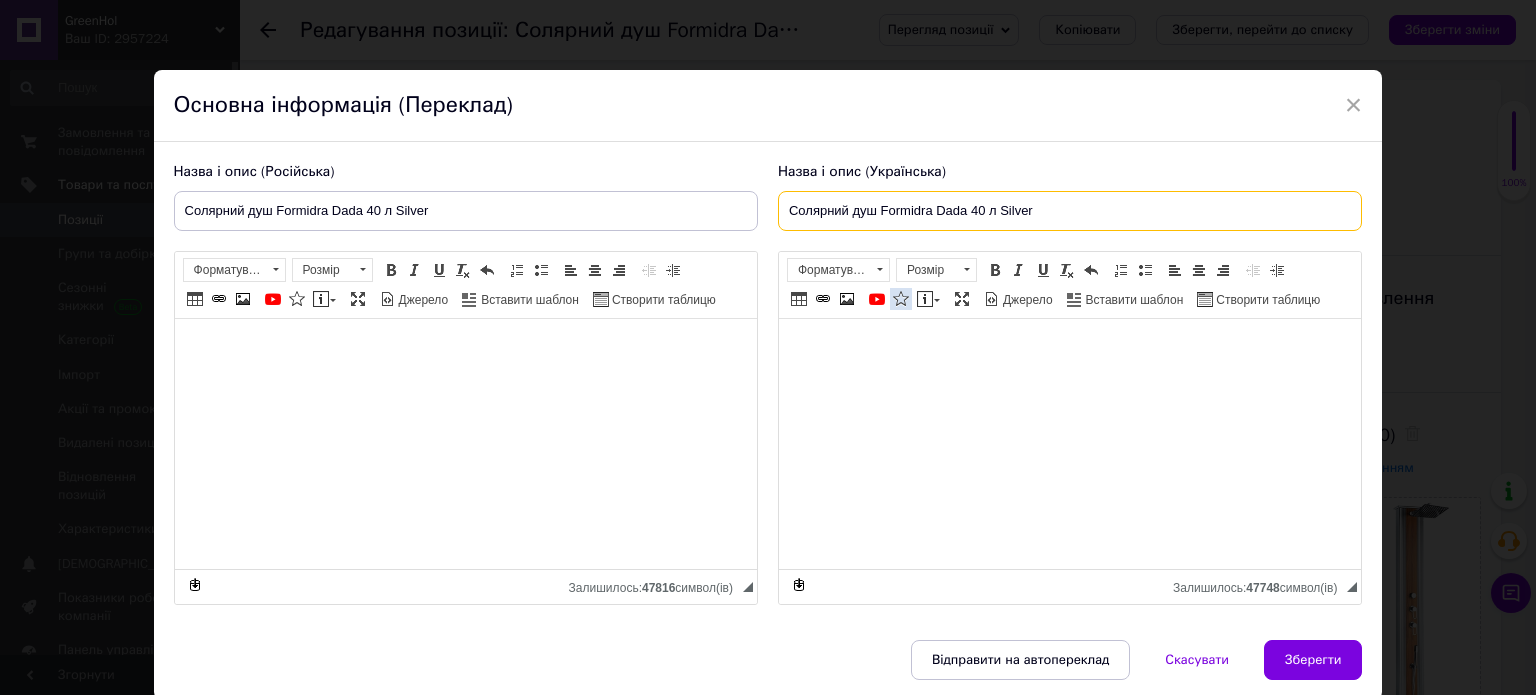 type on "Солярний душ Formidra Dada 40 л Silver" 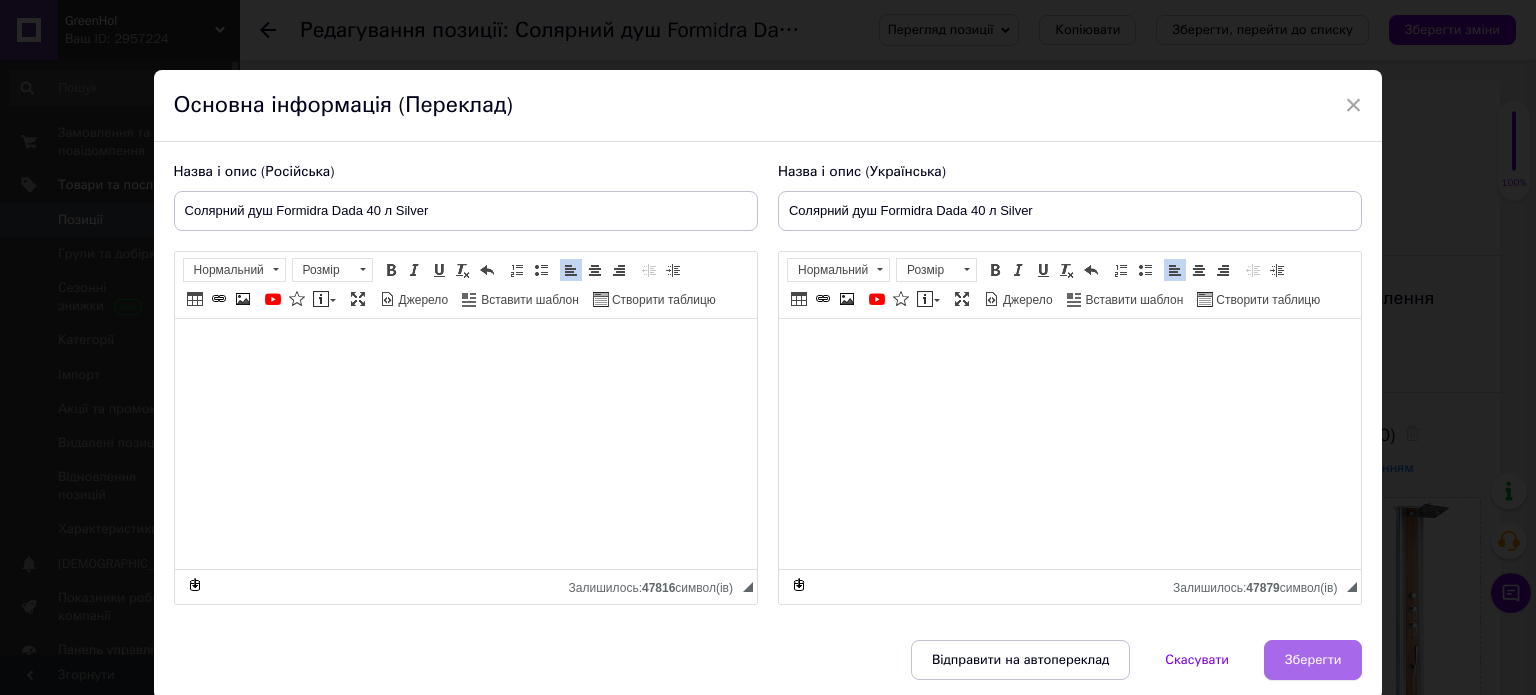 click on "Зберегти" at bounding box center [1313, 660] 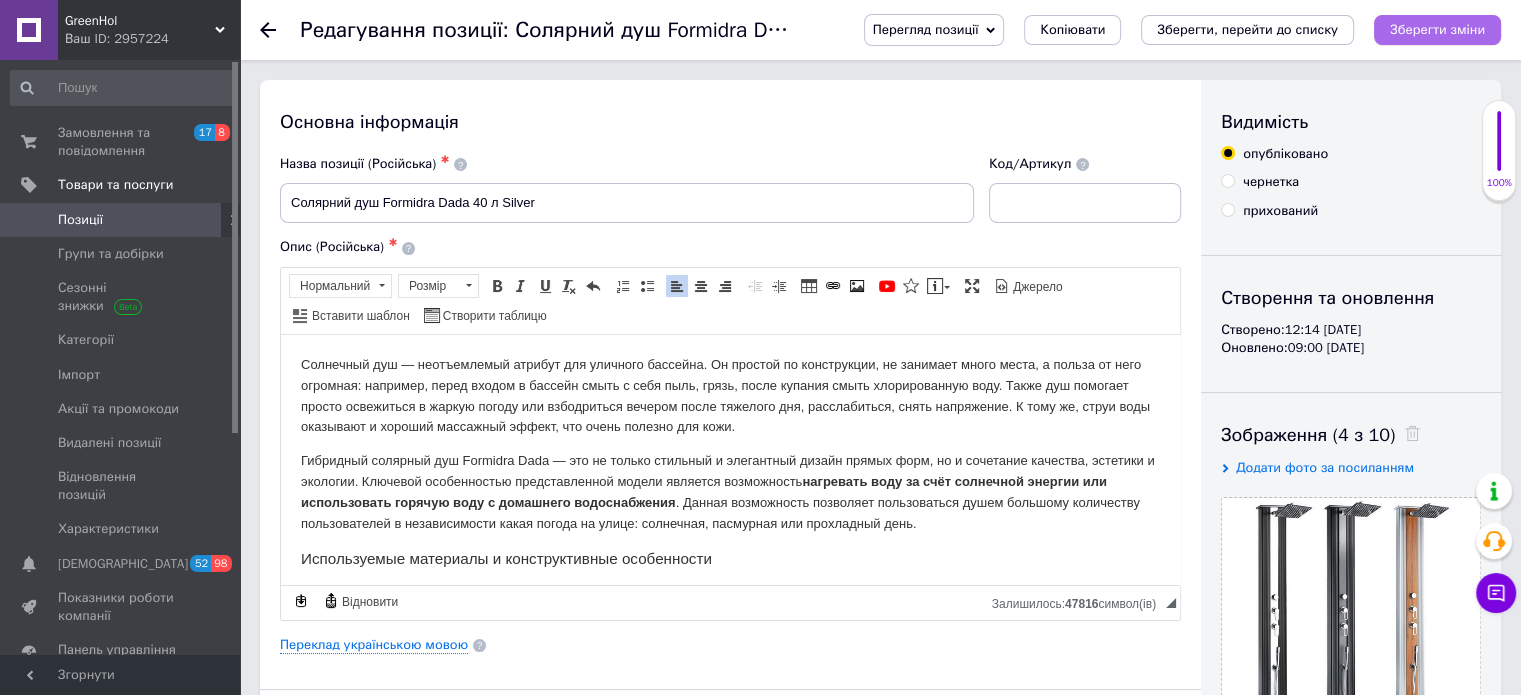 click on "Зберегти зміни" at bounding box center [1437, 30] 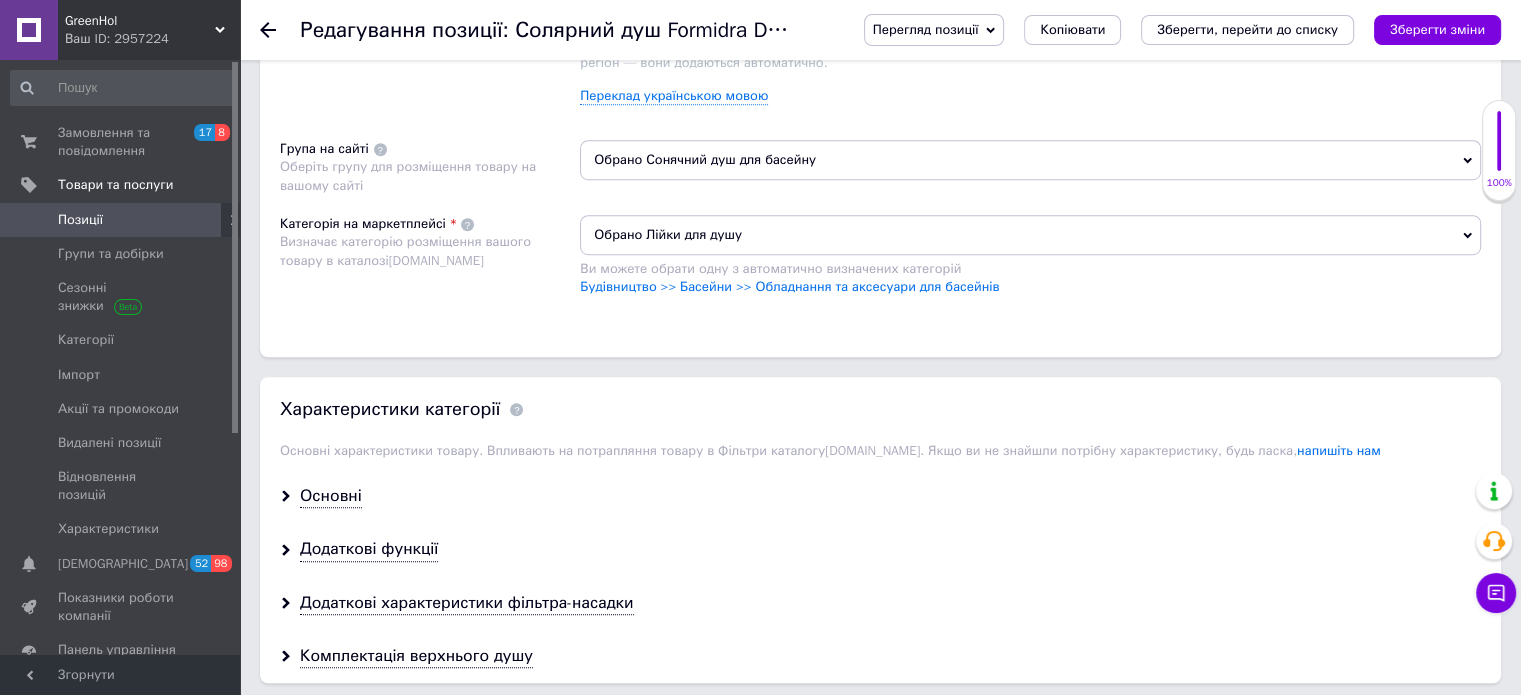 scroll, scrollTop: 1400, scrollLeft: 0, axis: vertical 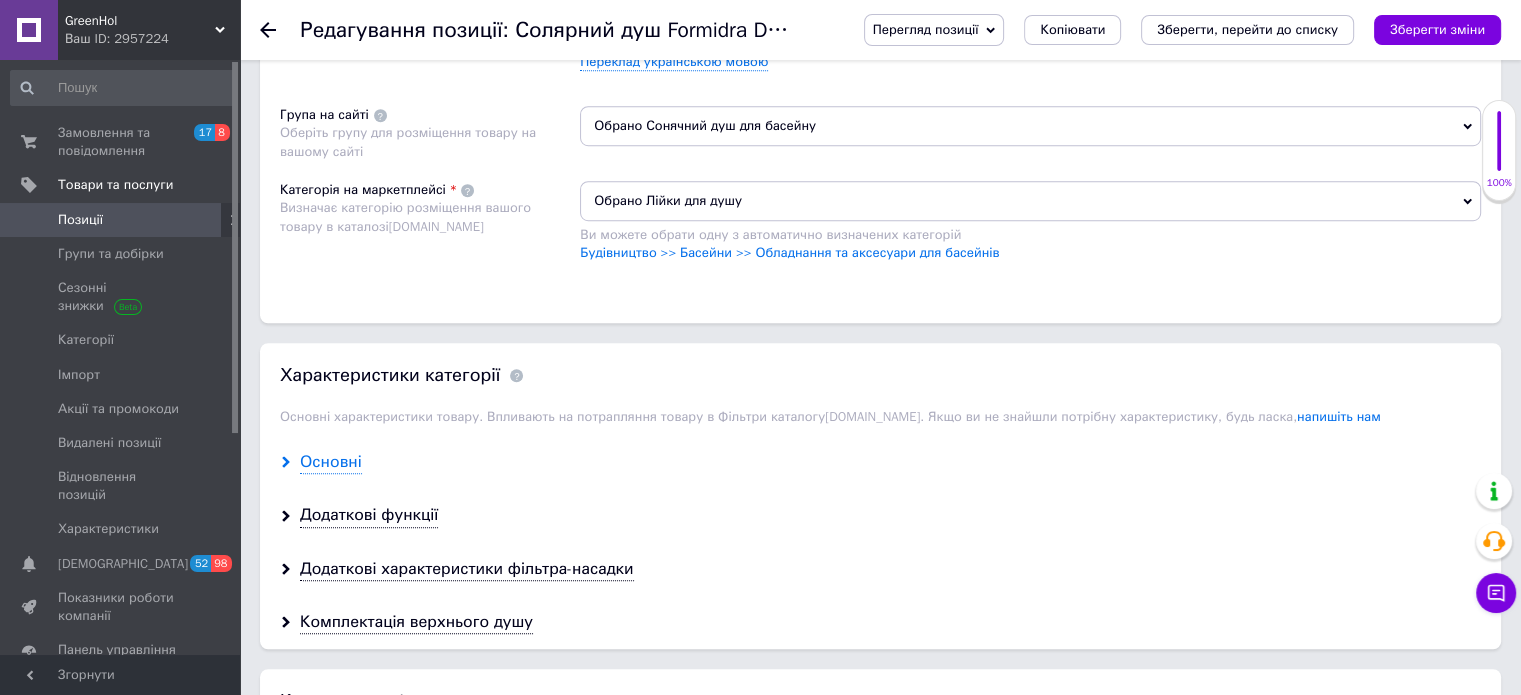 click on "Основні" at bounding box center (331, 462) 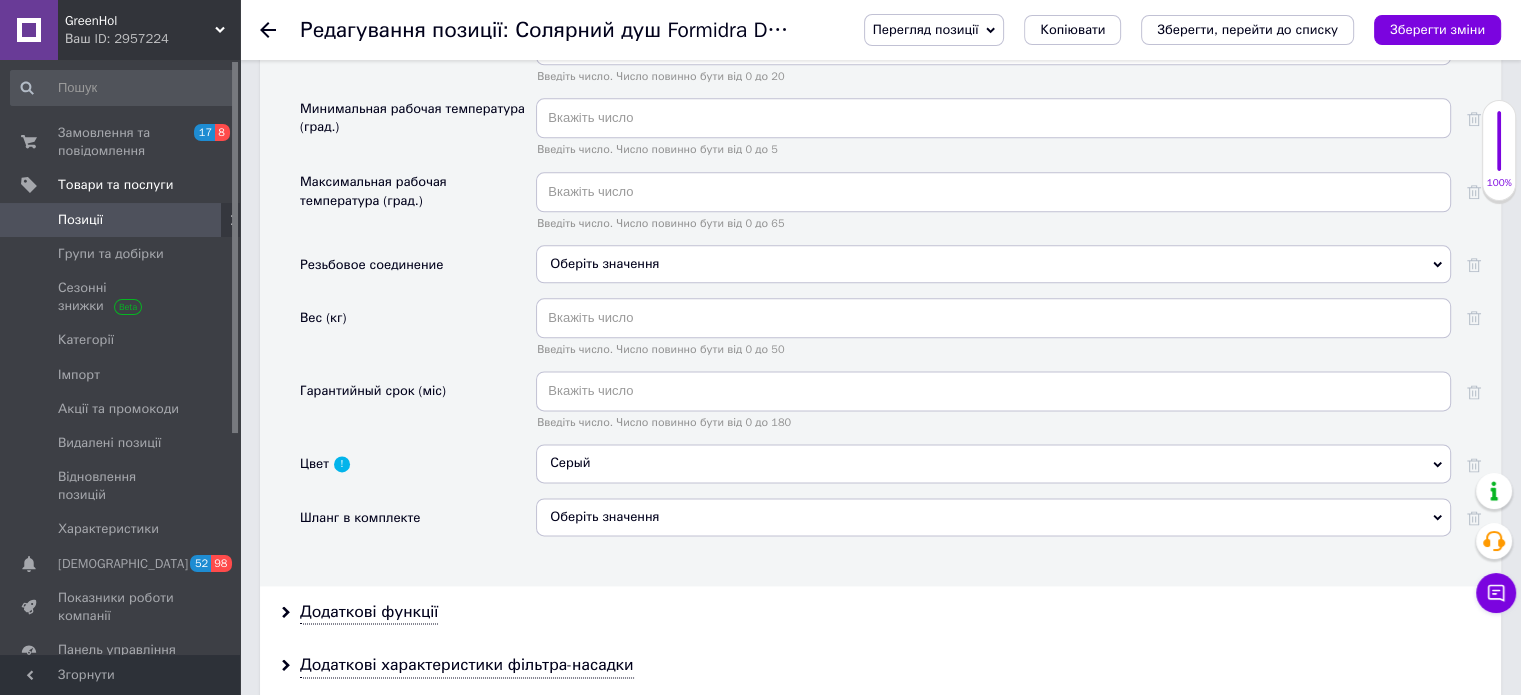 scroll, scrollTop: 2600, scrollLeft: 0, axis: vertical 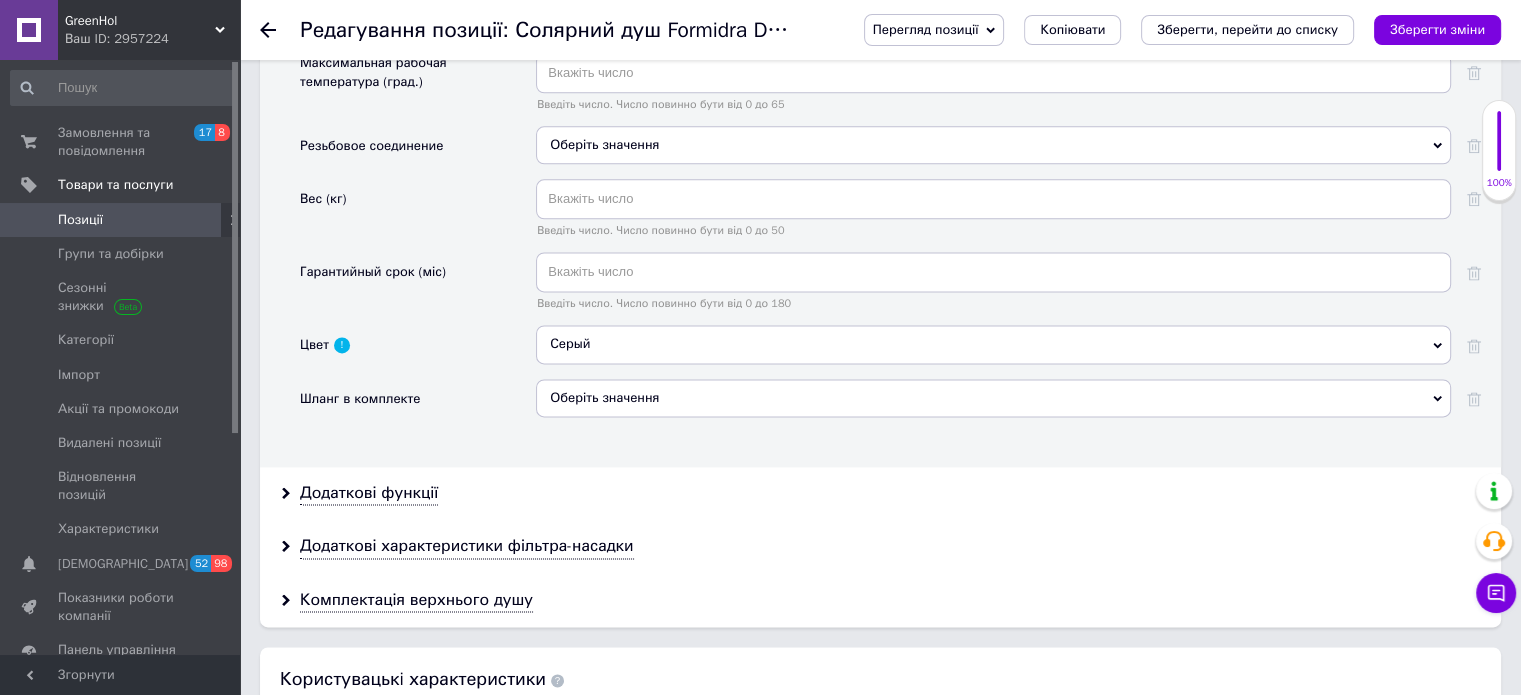 click on "Серый" at bounding box center [993, 344] 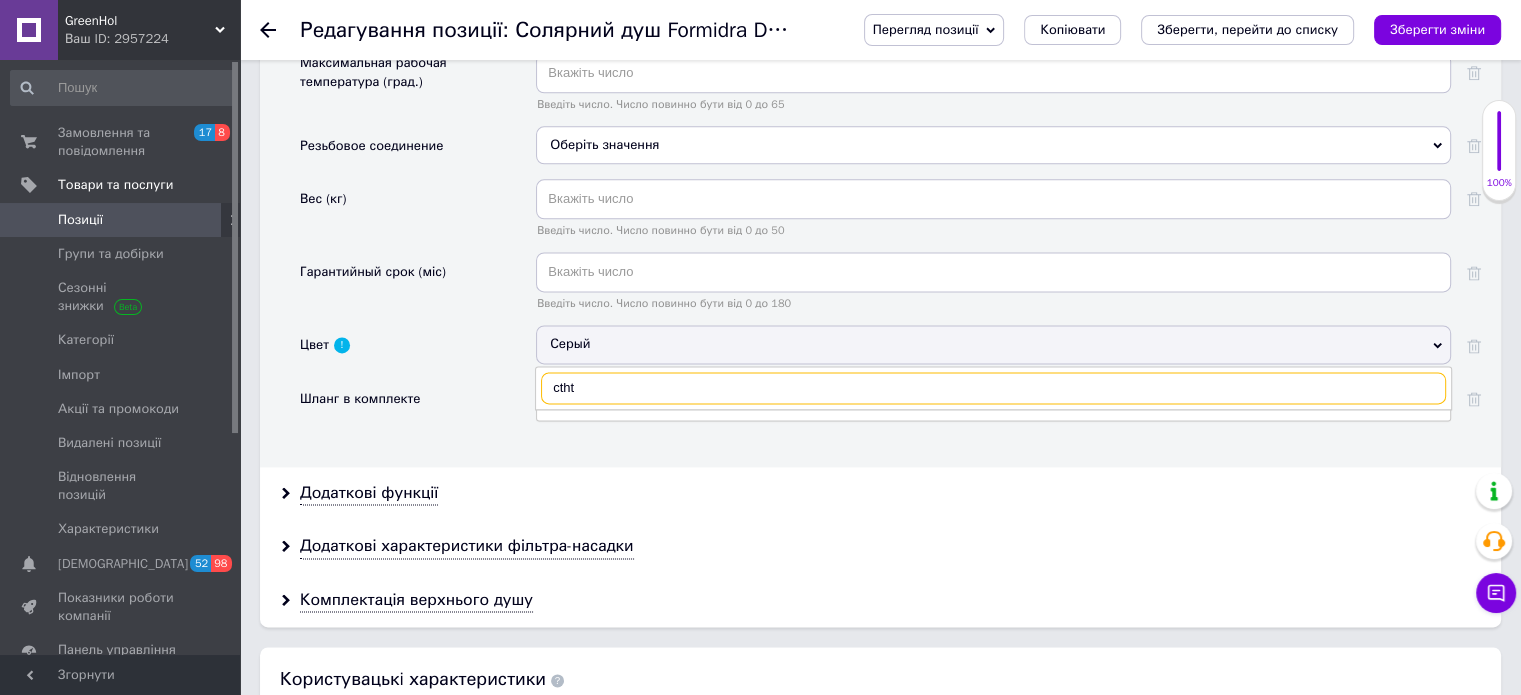 click on "ctht" at bounding box center [993, 388] 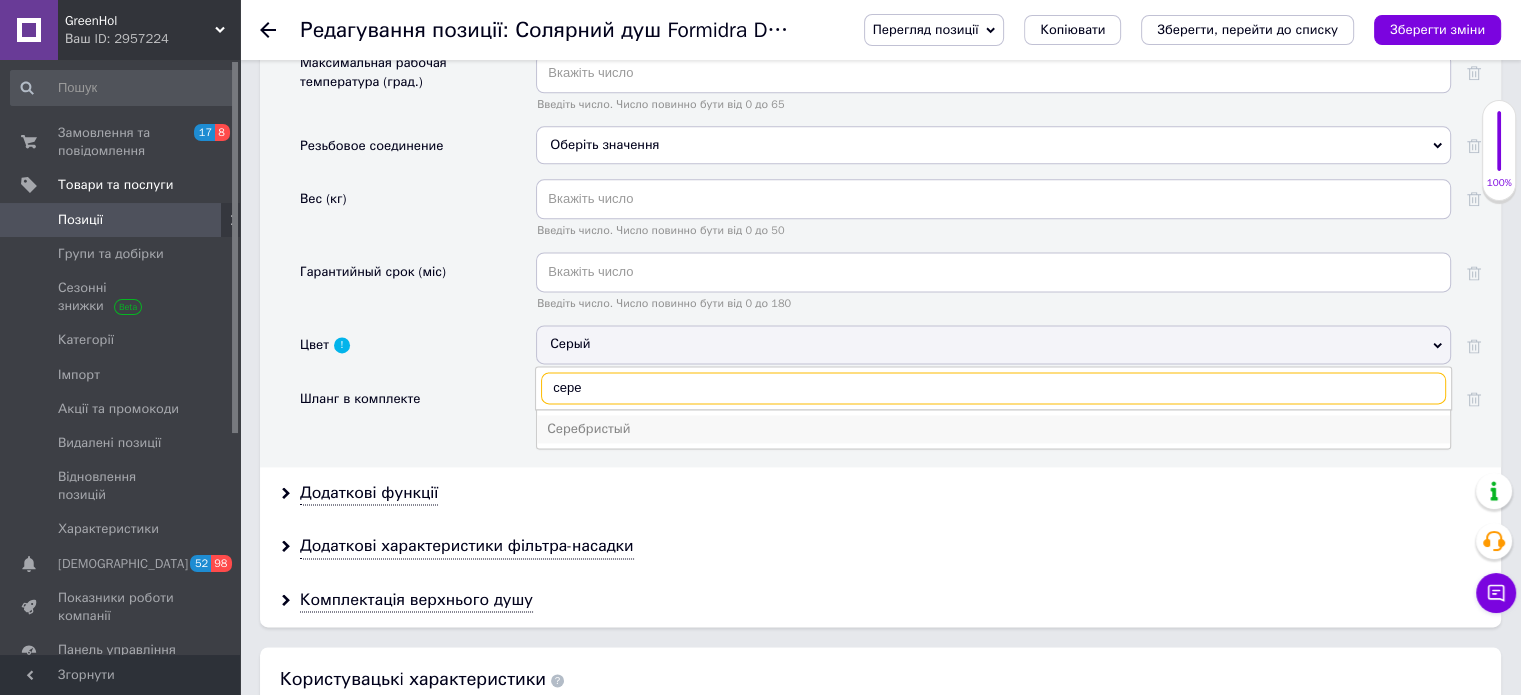 type on "сере" 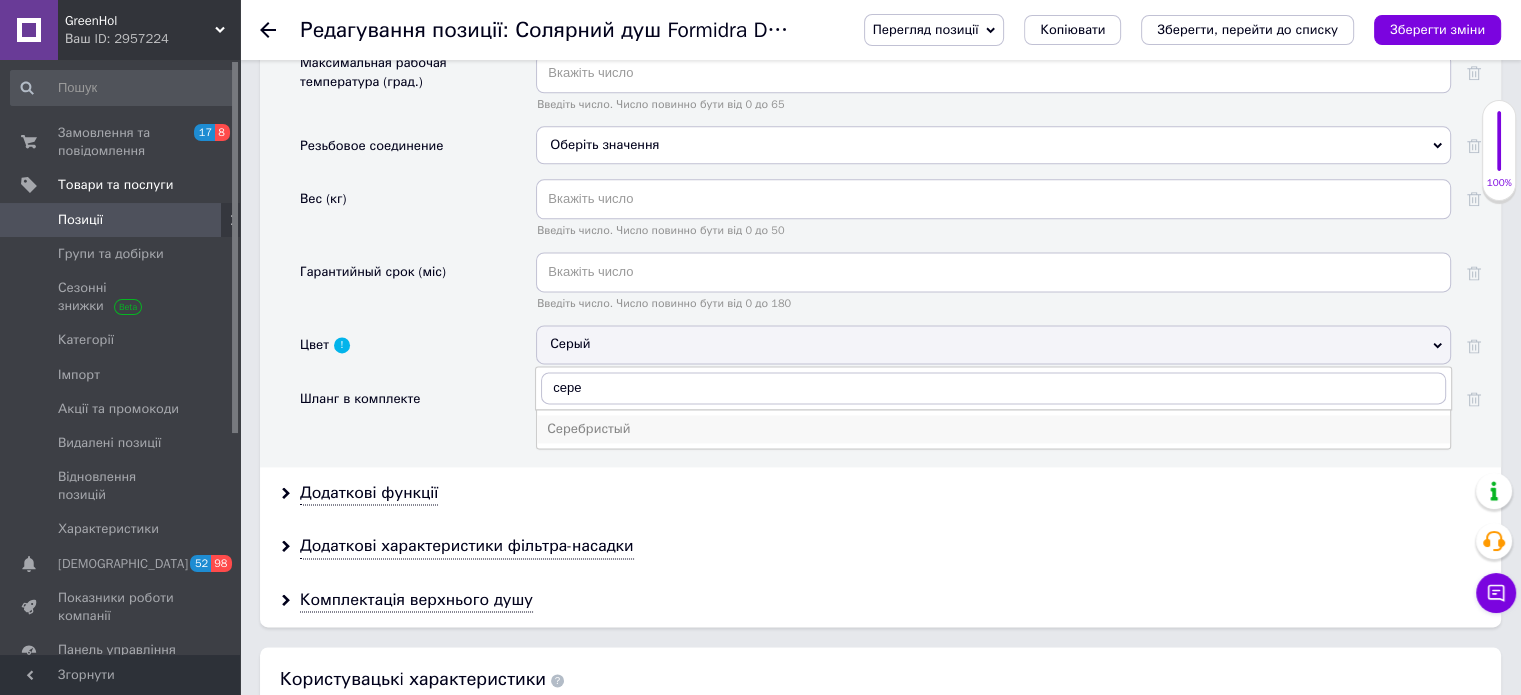 click on "Серебристый" at bounding box center (993, 429) 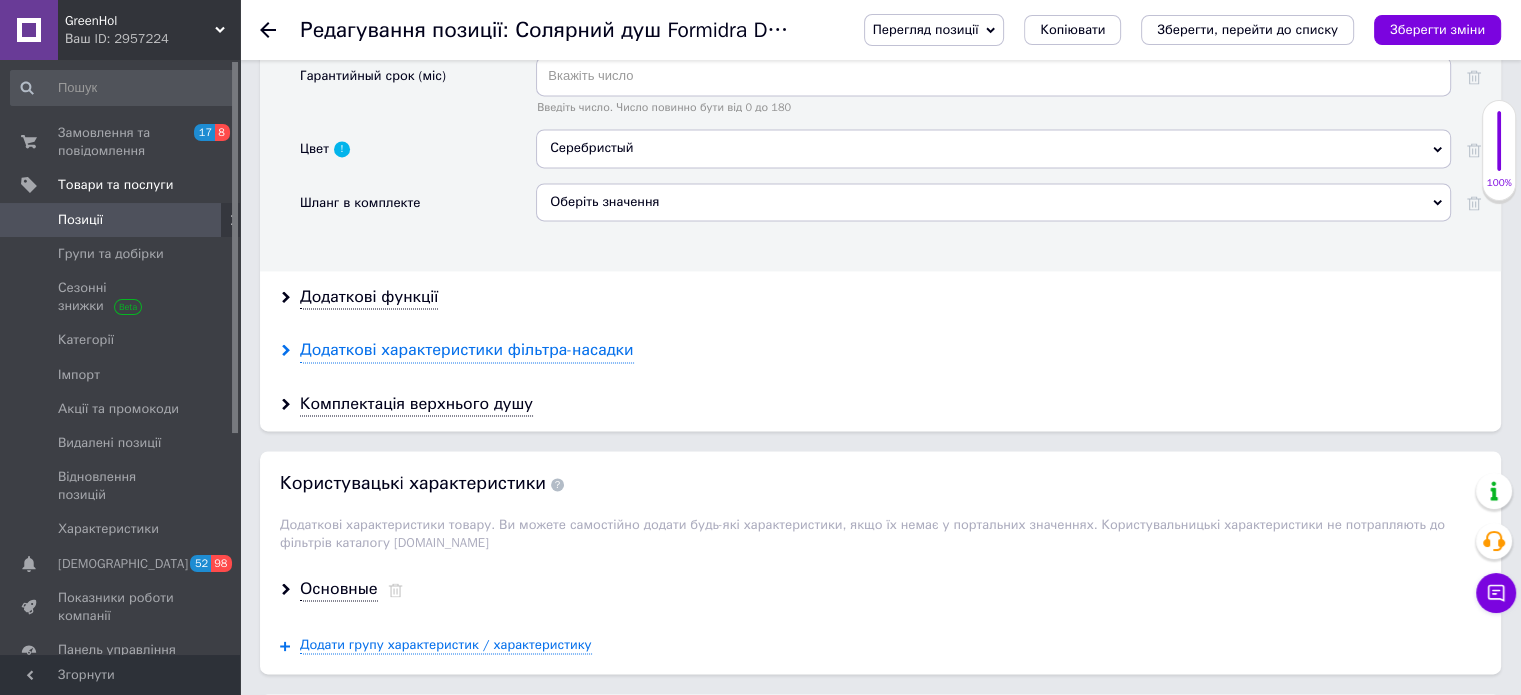 scroll, scrollTop: 2800, scrollLeft: 0, axis: vertical 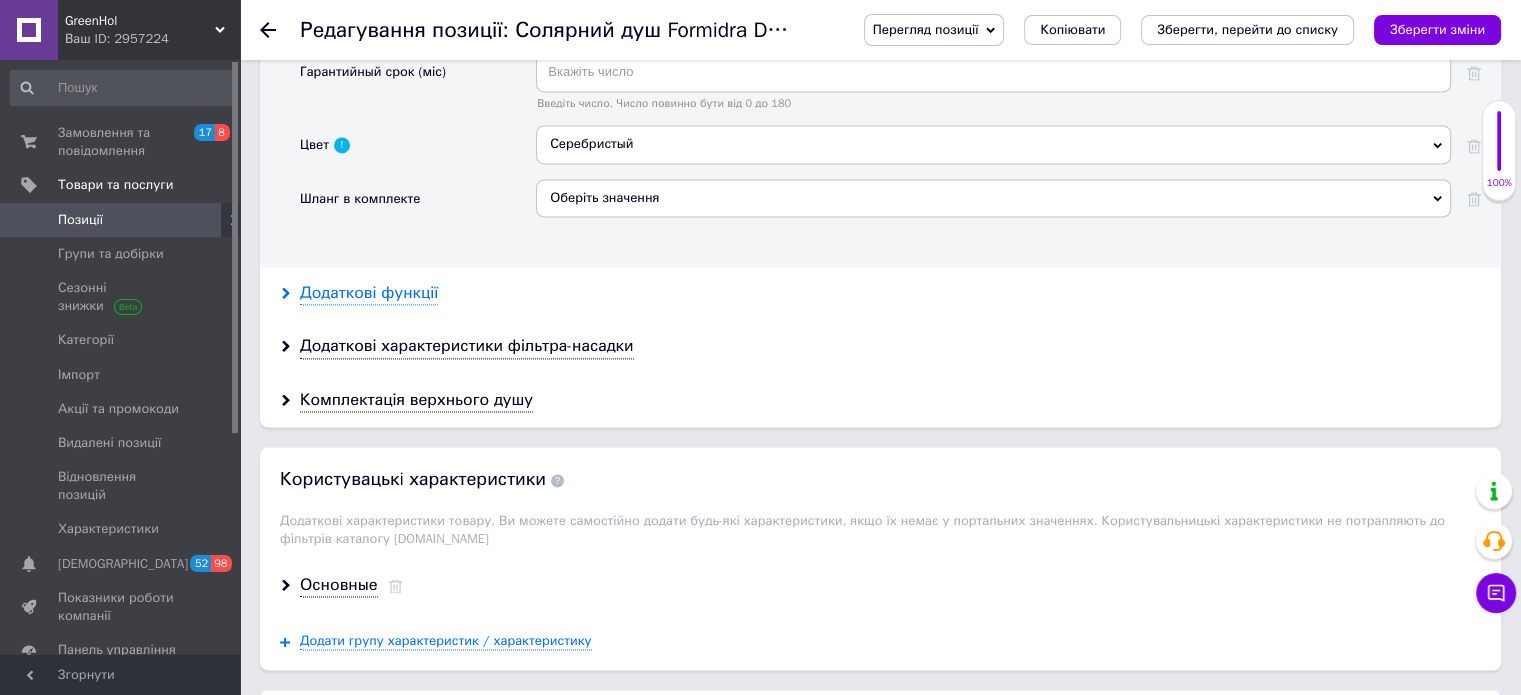 click on "Додаткові функції" at bounding box center (369, 293) 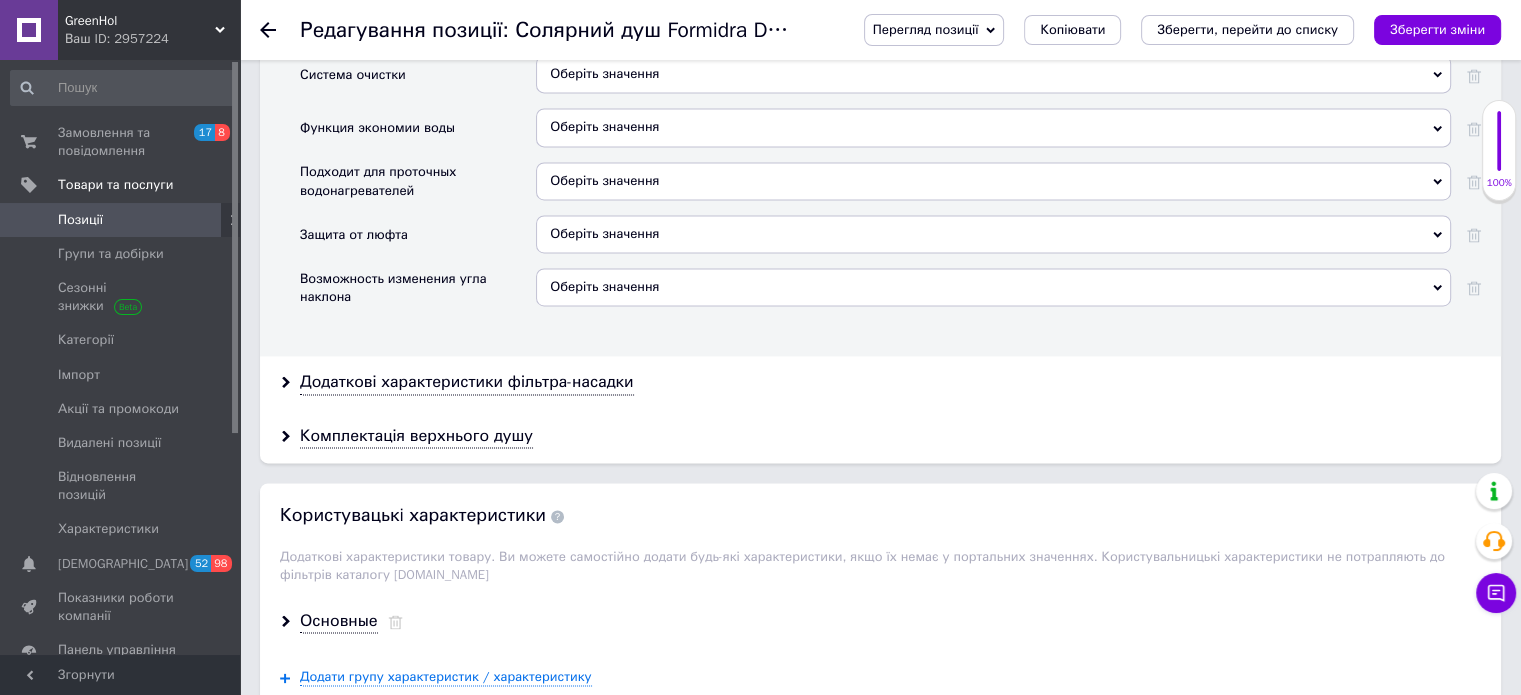 scroll, scrollTop: 3100, scrollLeft: 0, axis: vertical 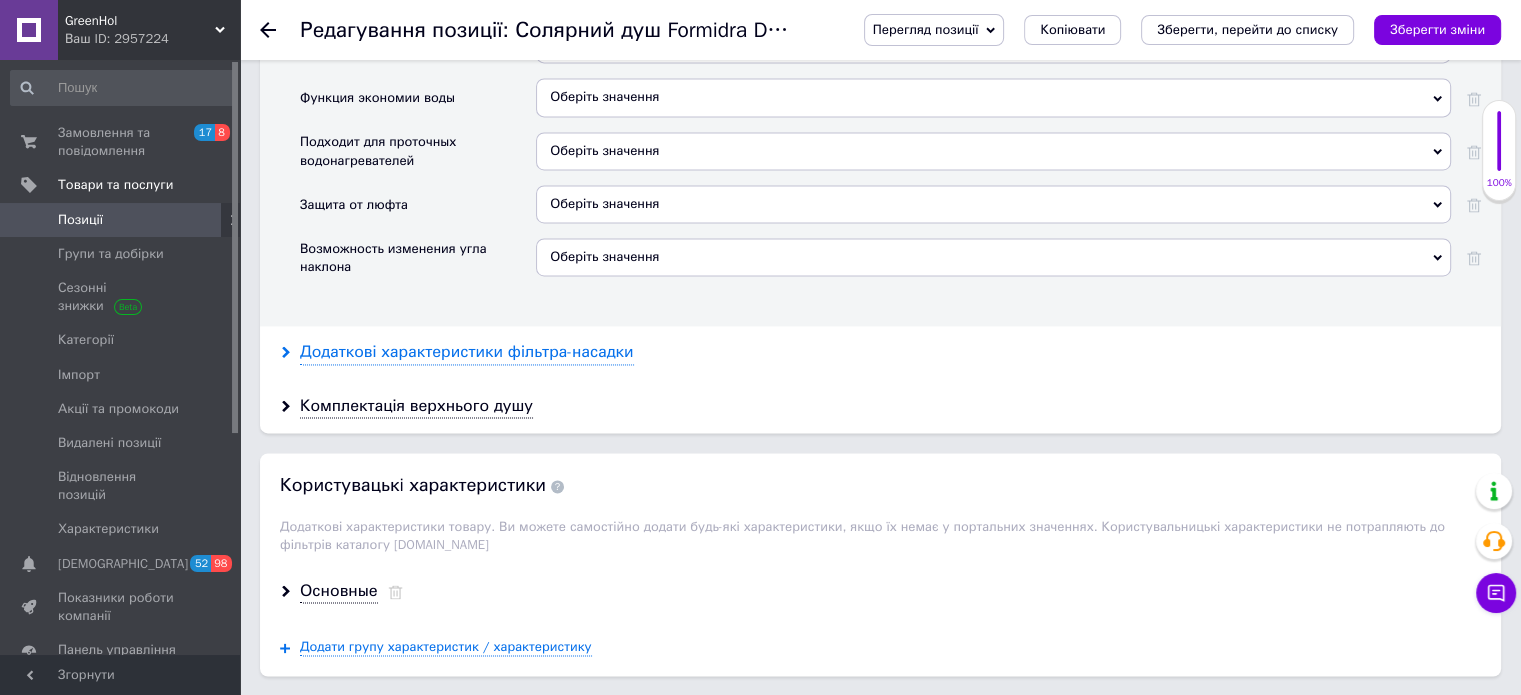 click on "Додаткові характеристики фільтра-насадки" at bounding box center (467, 352) 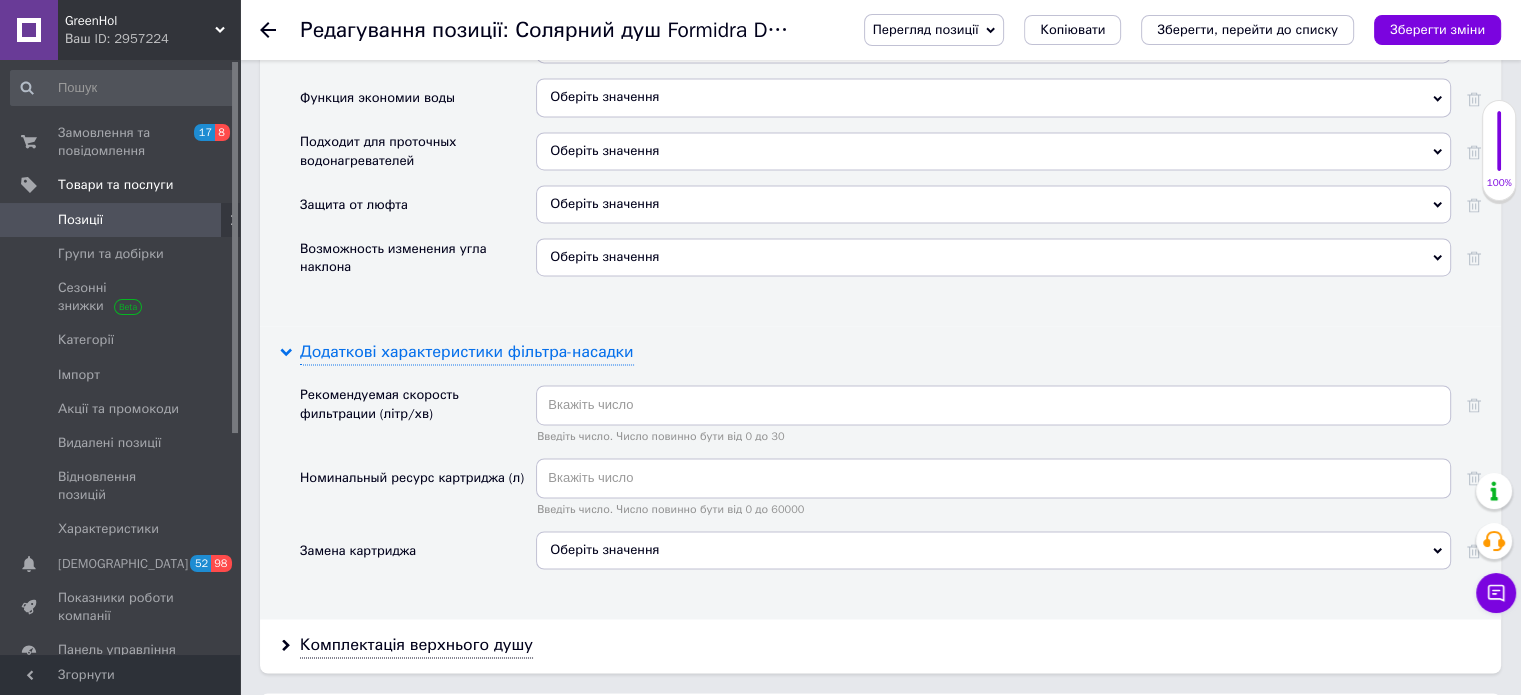 click on "Додаткові характеристики фільтра-насадки" at bounding box center (467, 352) 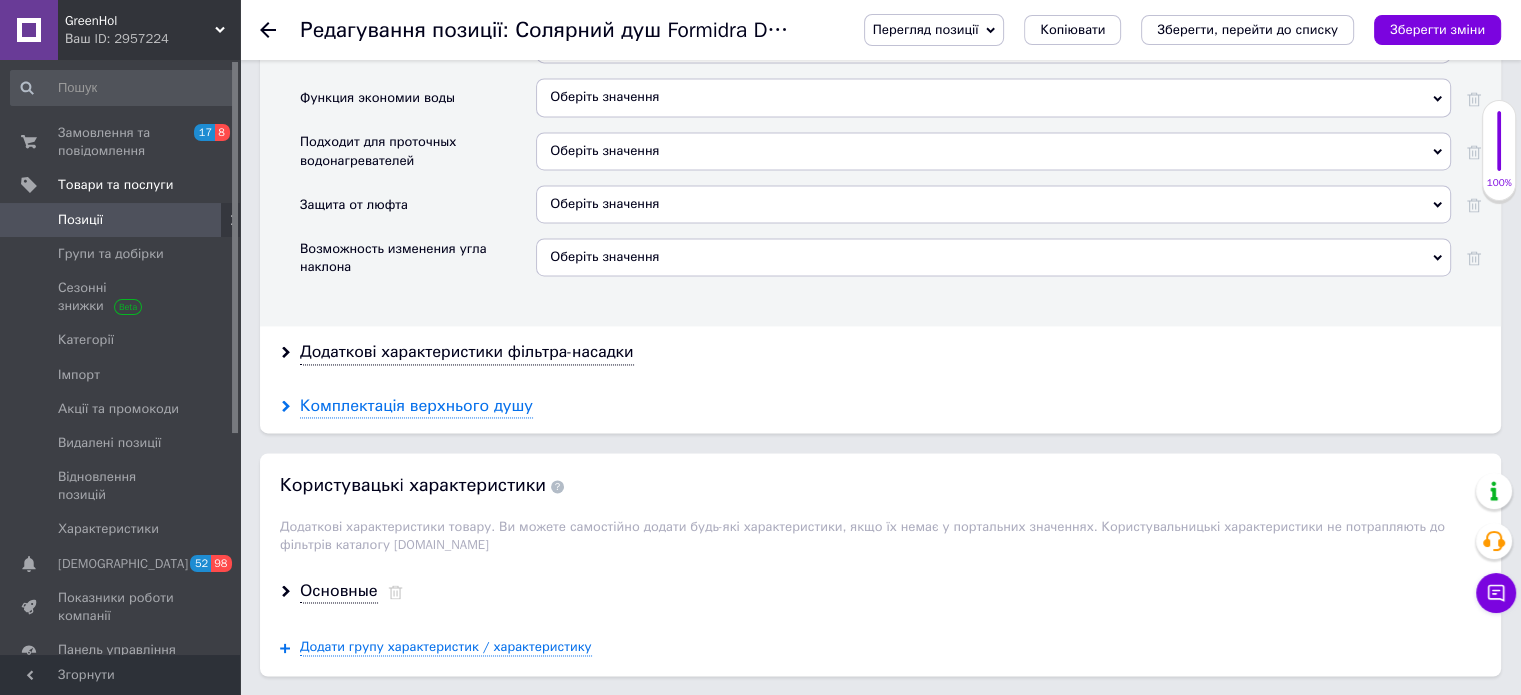 click on "Комплектація верхнього душу" at bounding box center [416, 406] 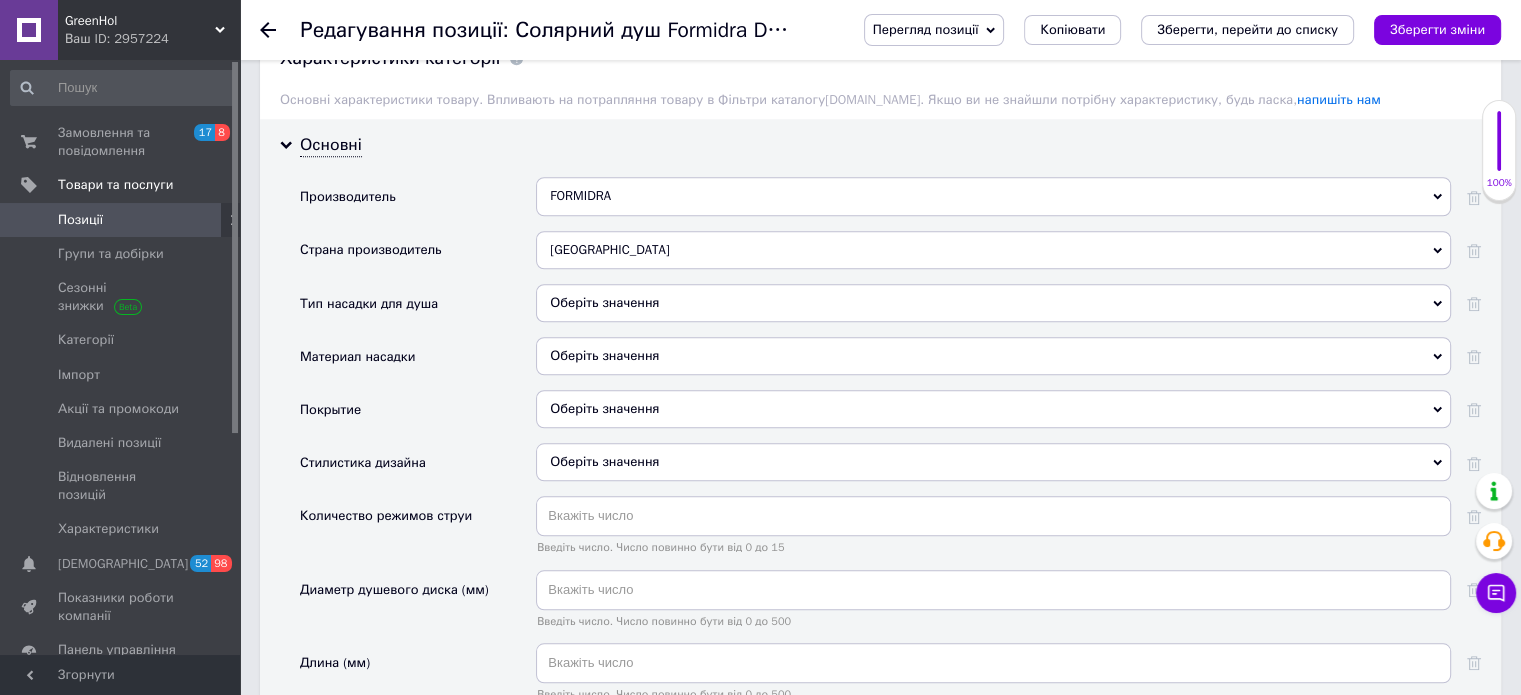 scroll, scrollTop: 1700, scrollLeft: 0, axis: vertical 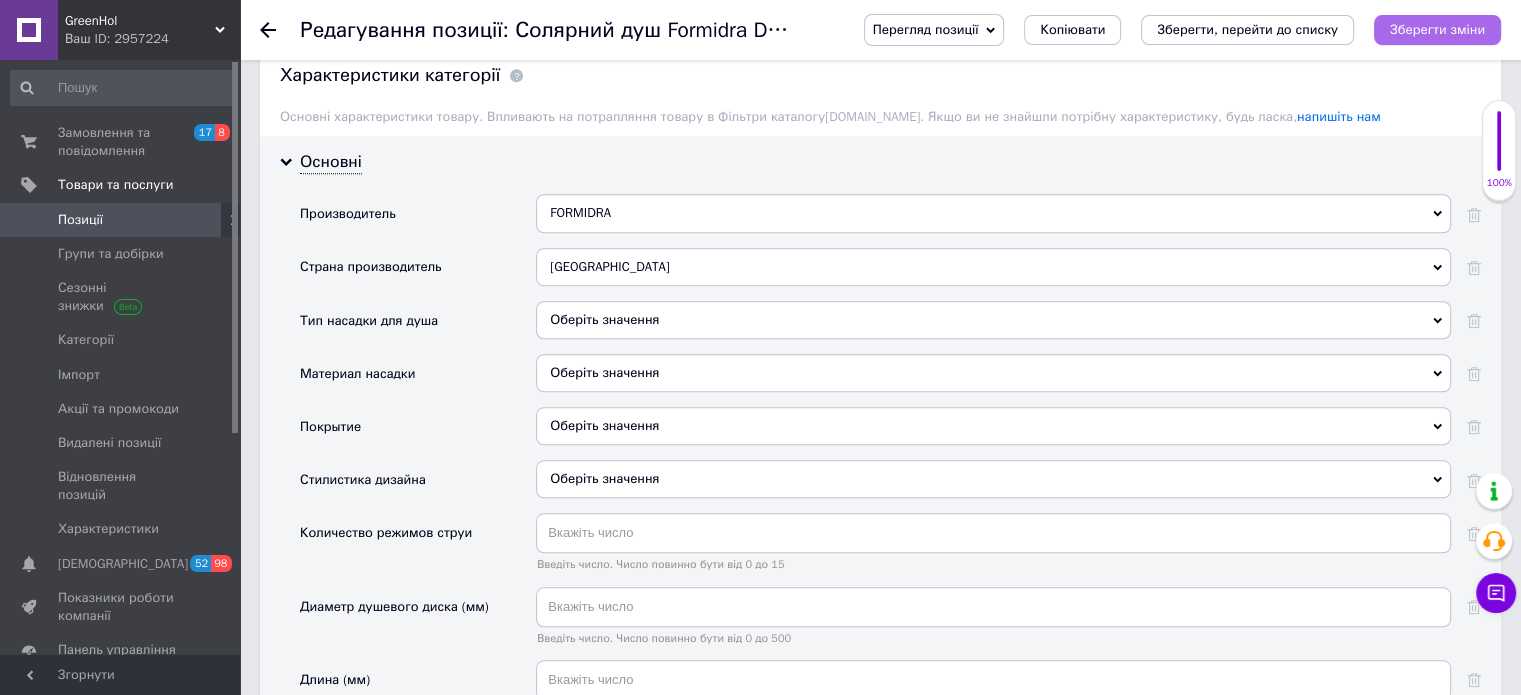 click on "Зберегти зміни" at bounding box center [1437, 29] 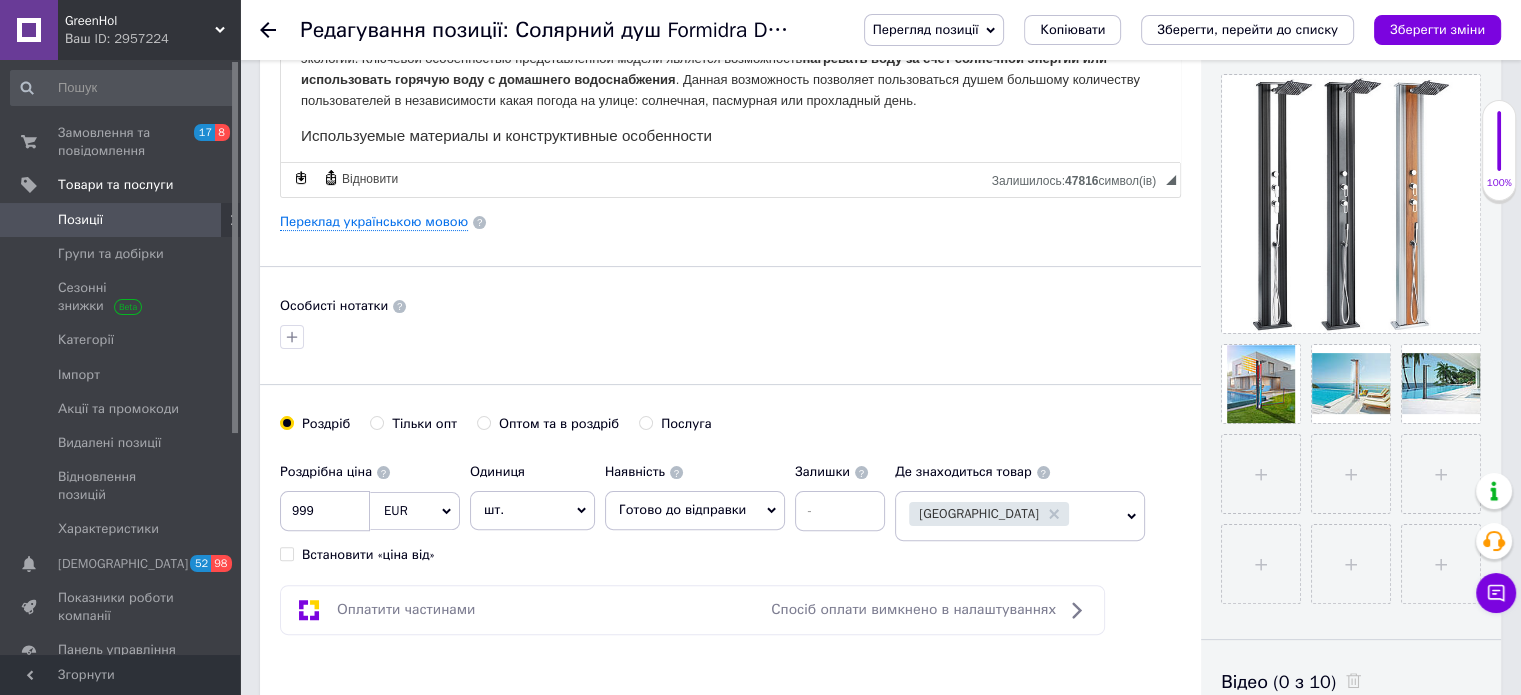 scroll, scrollTop: 400, scrollLeft: 0, axis: vertical 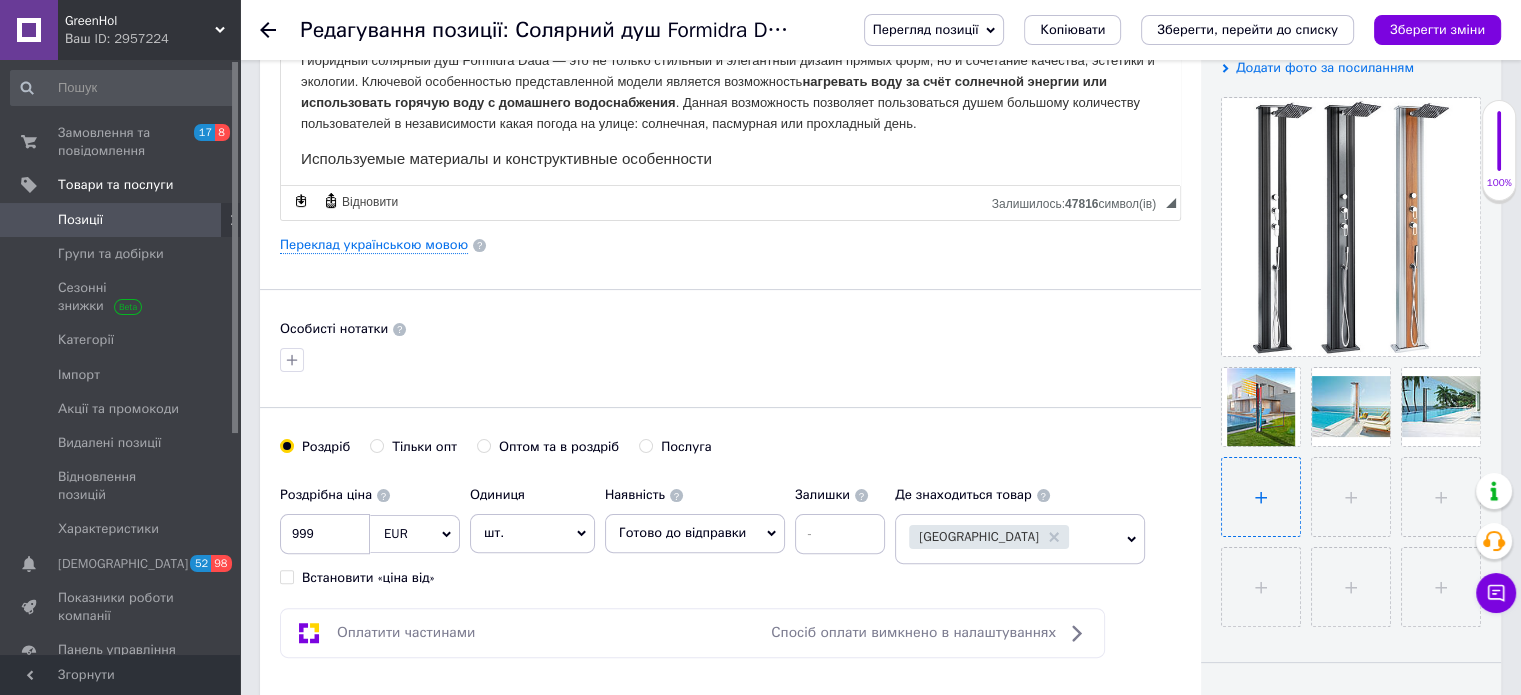 click at bounding box center [1261, 497] 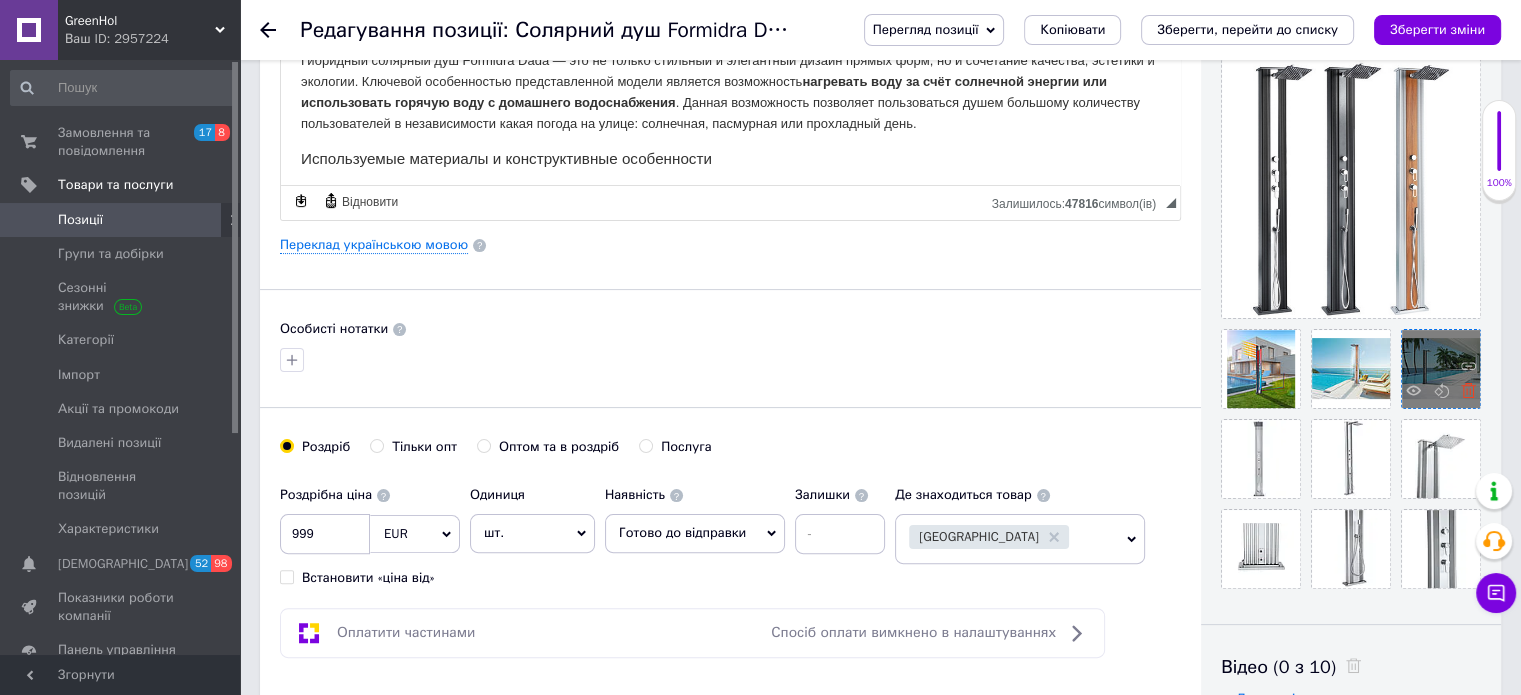 click 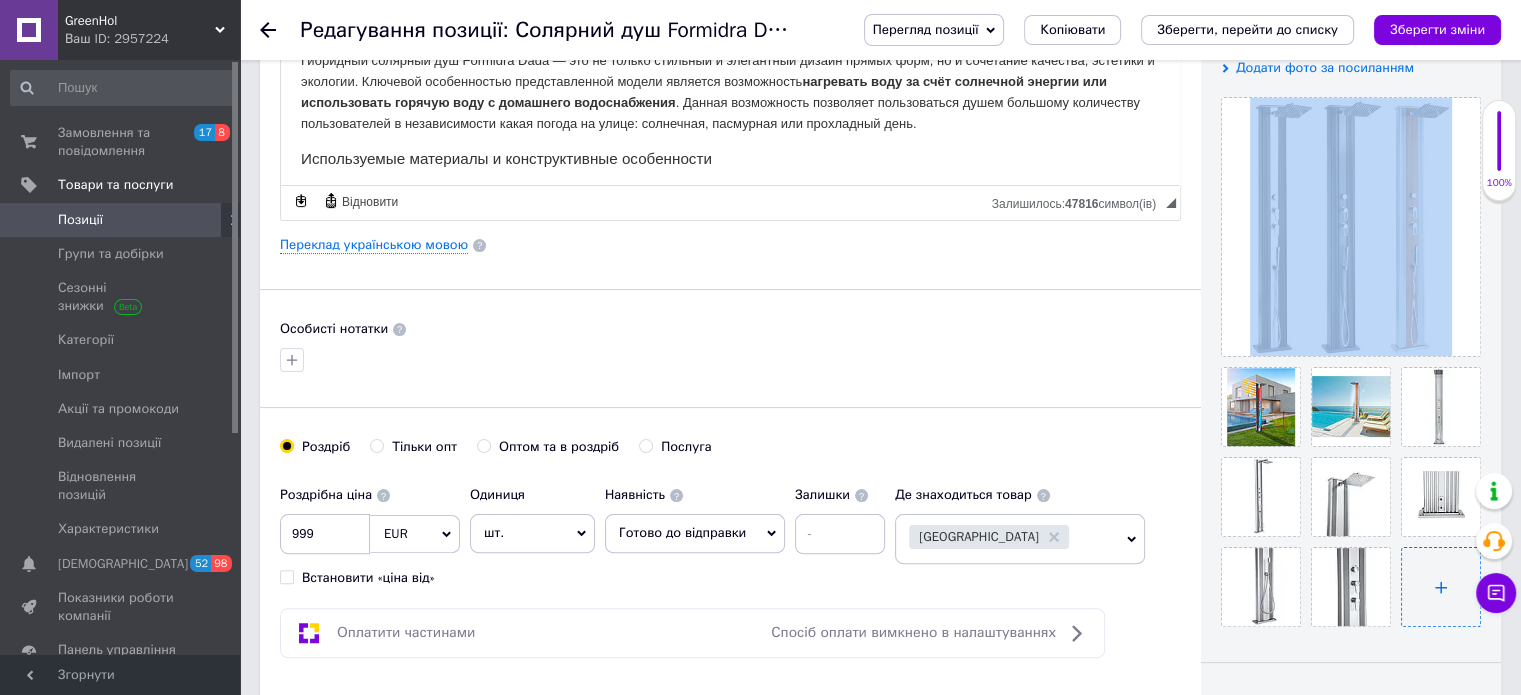 drag, startPoint x: 1351, startPoint y: 250, endPoint x: 1430, endPoint y: 570, distance: 329.60733 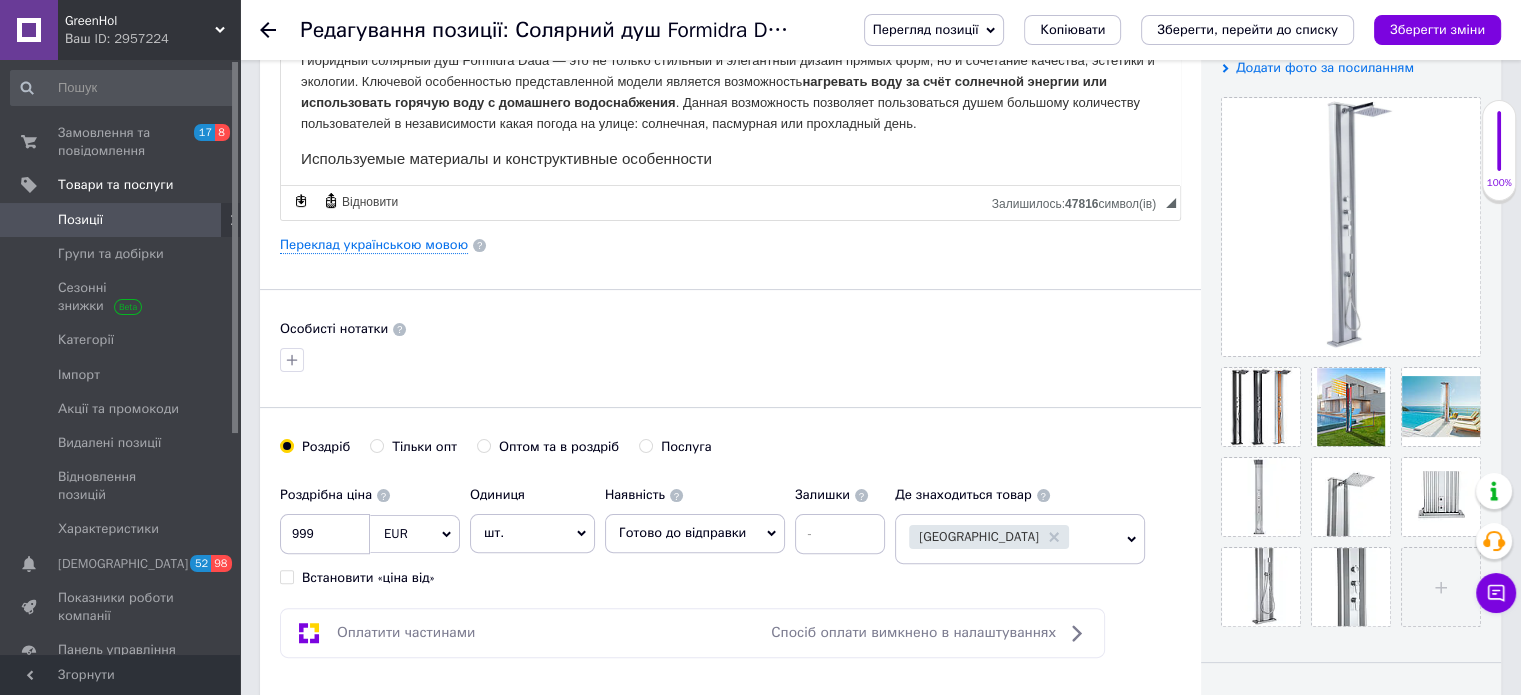 click on "Особисті нотатки" at bounding box center (730, 348) 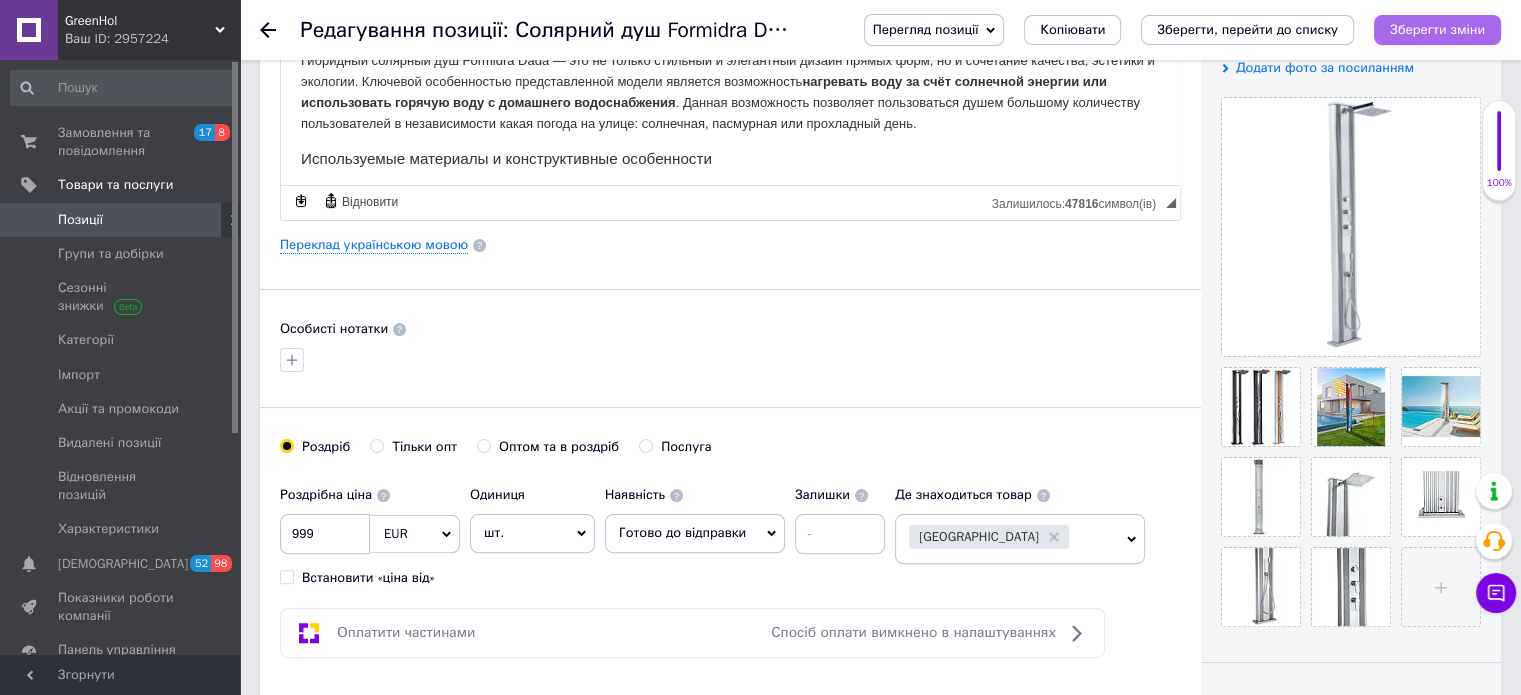 click on "Зберегти зміни" at bounding box center [1437, 29] 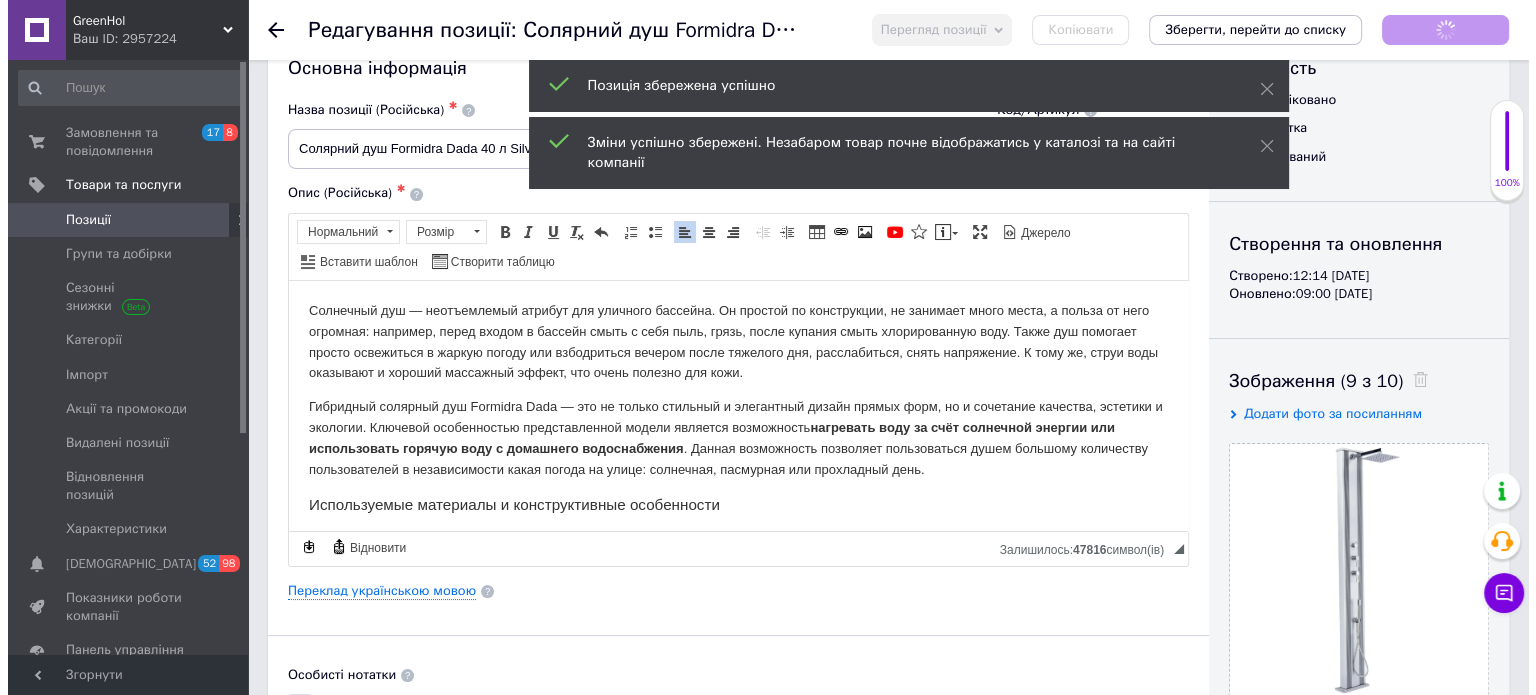 scroll, scrollTop: 0, scrollLeft: 0, axis: both 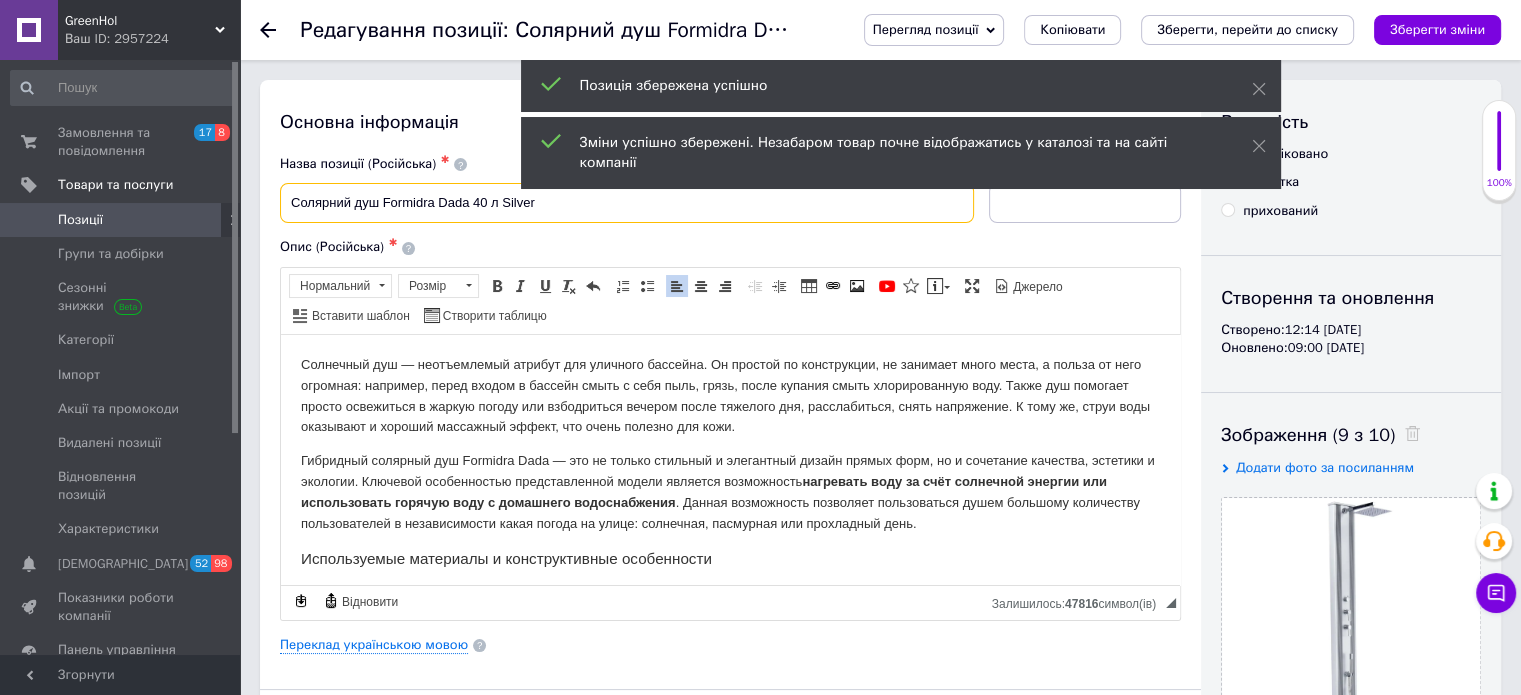 click on "Солярний душ Formidra Dada 40 л Silver" at bounding box center [627, 203] 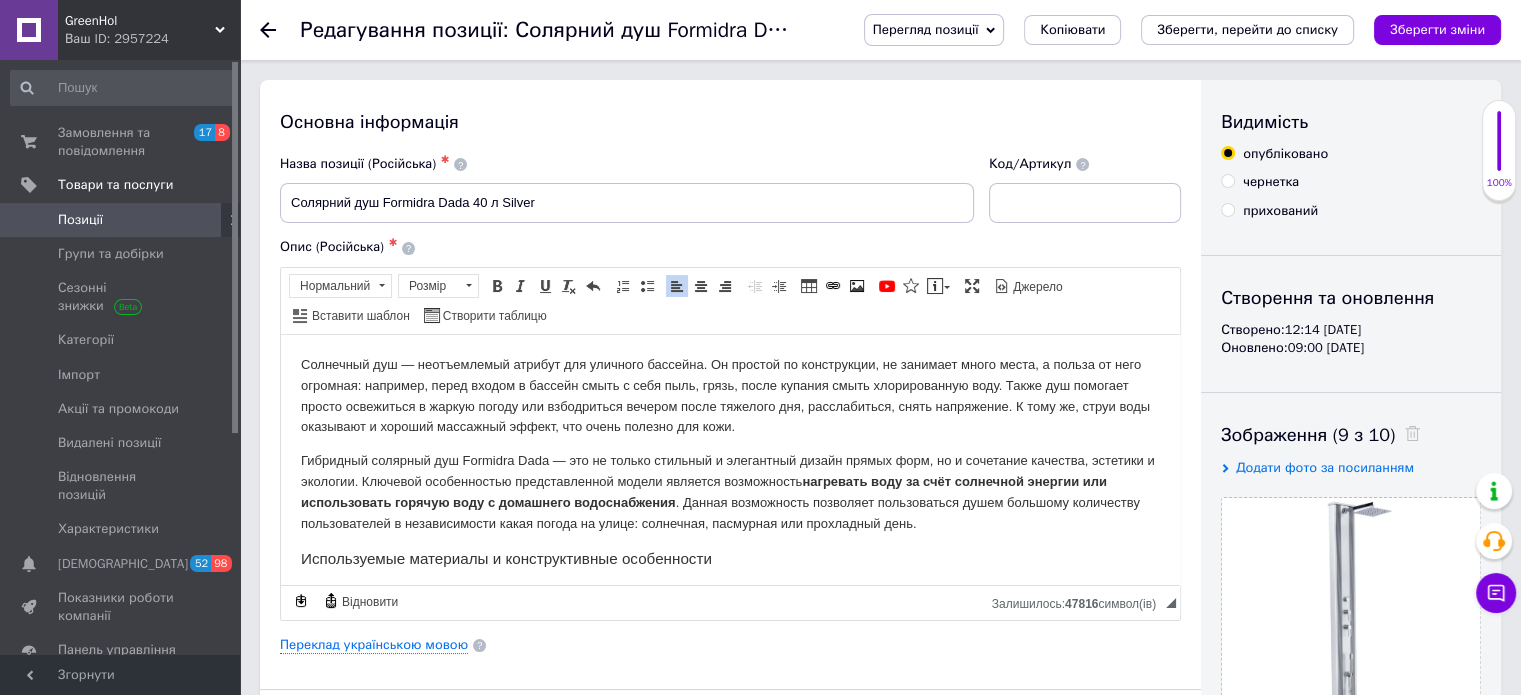 click on "Позиції" at bounding box center (121, 220) 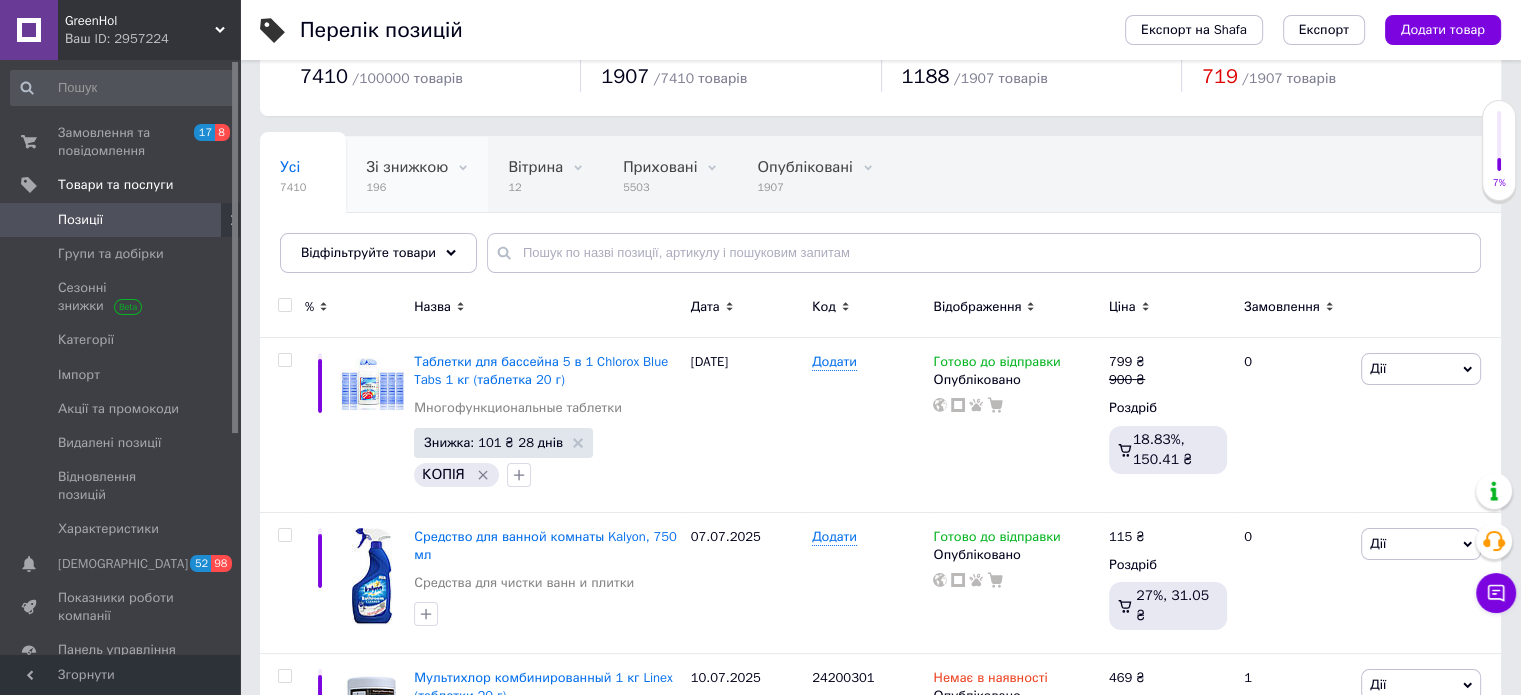 scroll, scrollTop: 100, scrollLeft: 0, axis: vertical 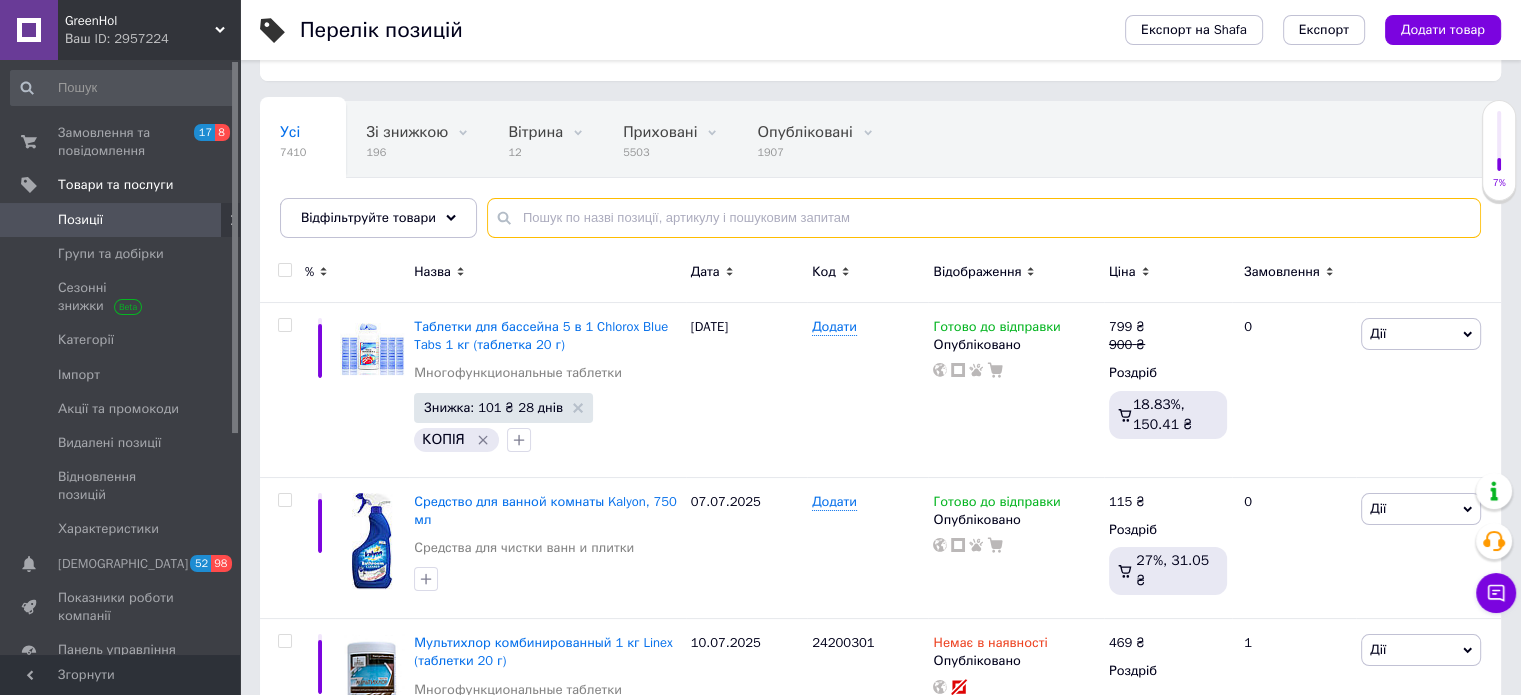 click at bounding box center [984, 218] 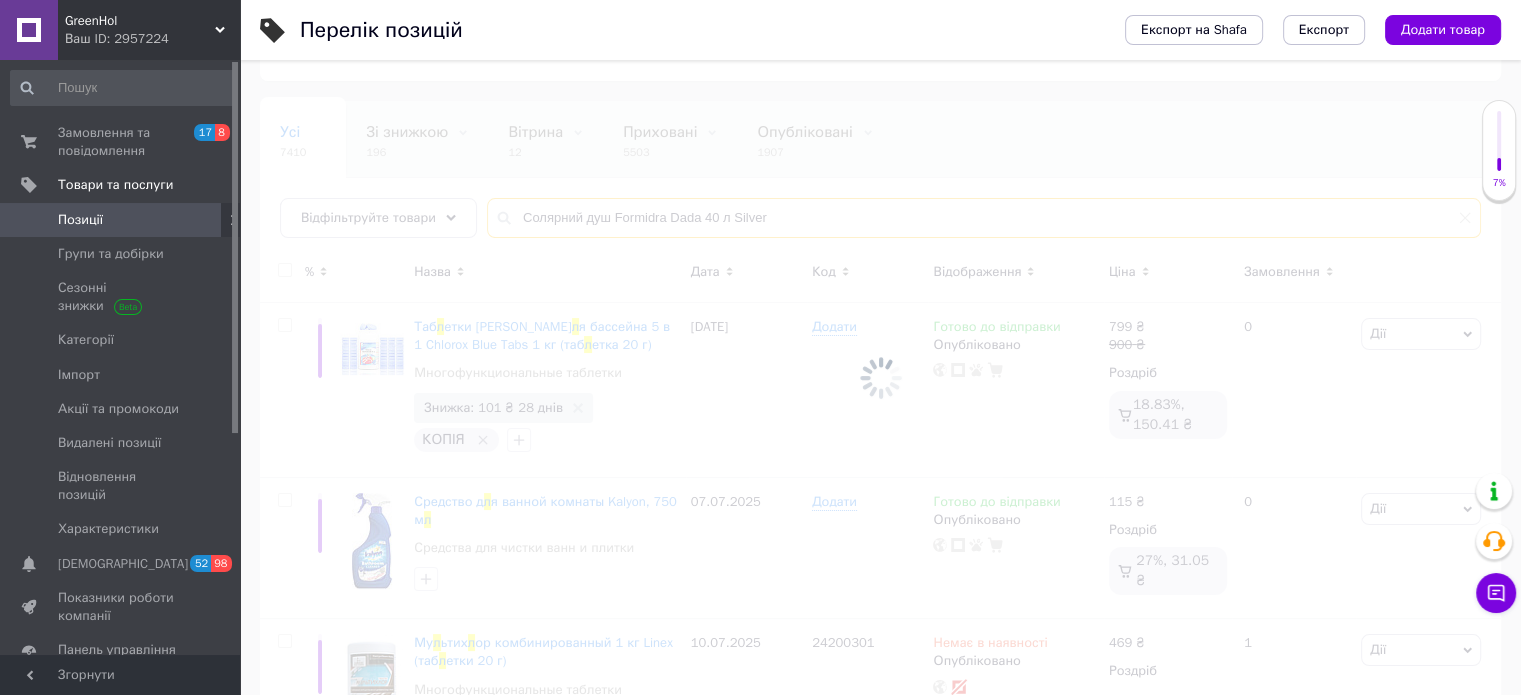 type on "Солярний душ Formidra Dada 40 л Silver" 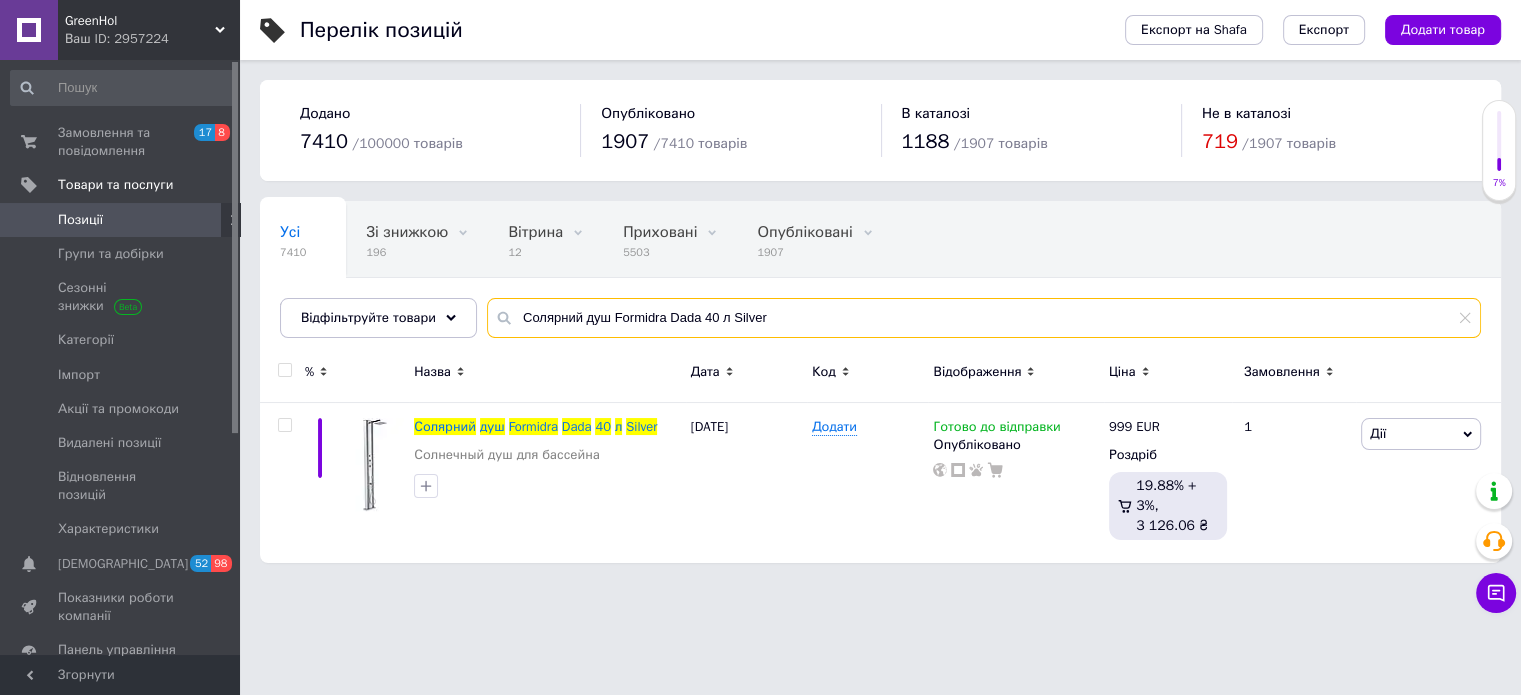 scroll, scrollTop: 0, scrollLeft: 0, axis: both 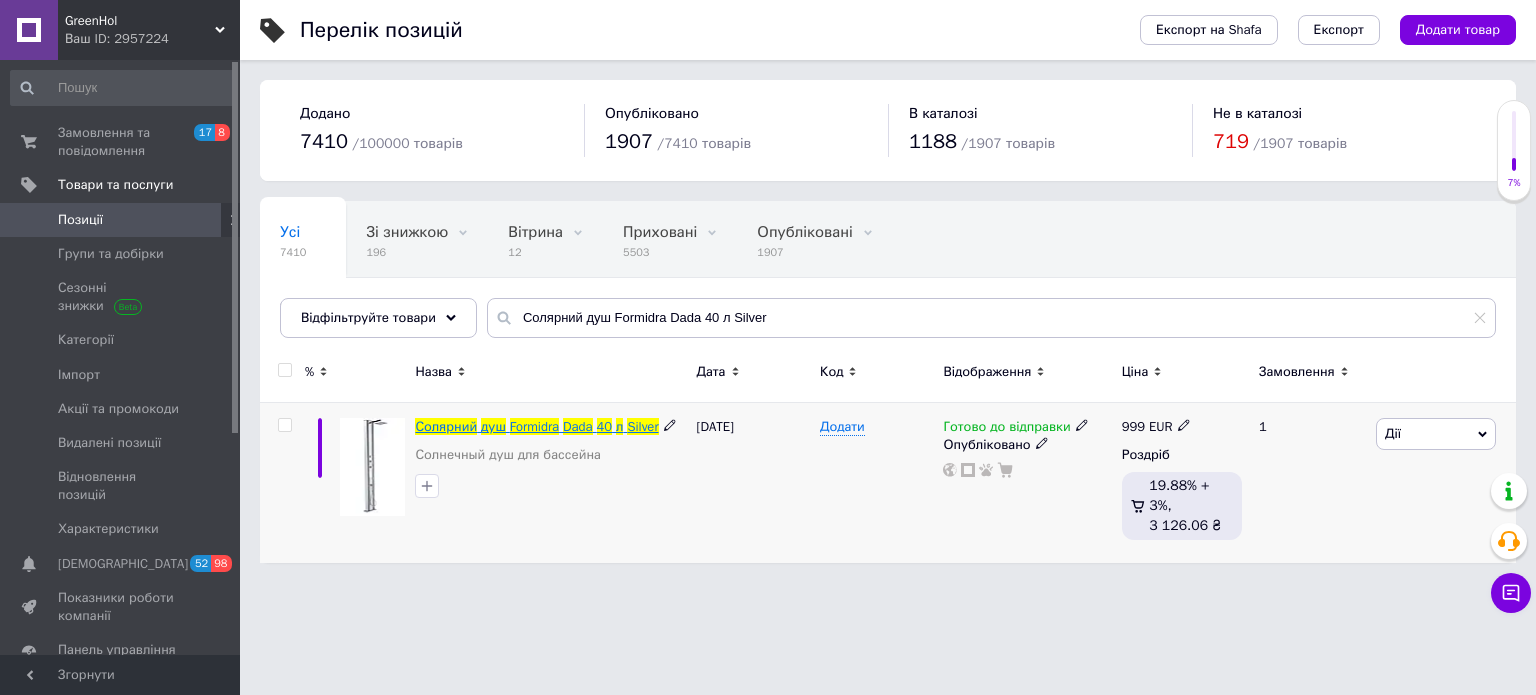 click on "Formidra" at bounding box center (534, 426) 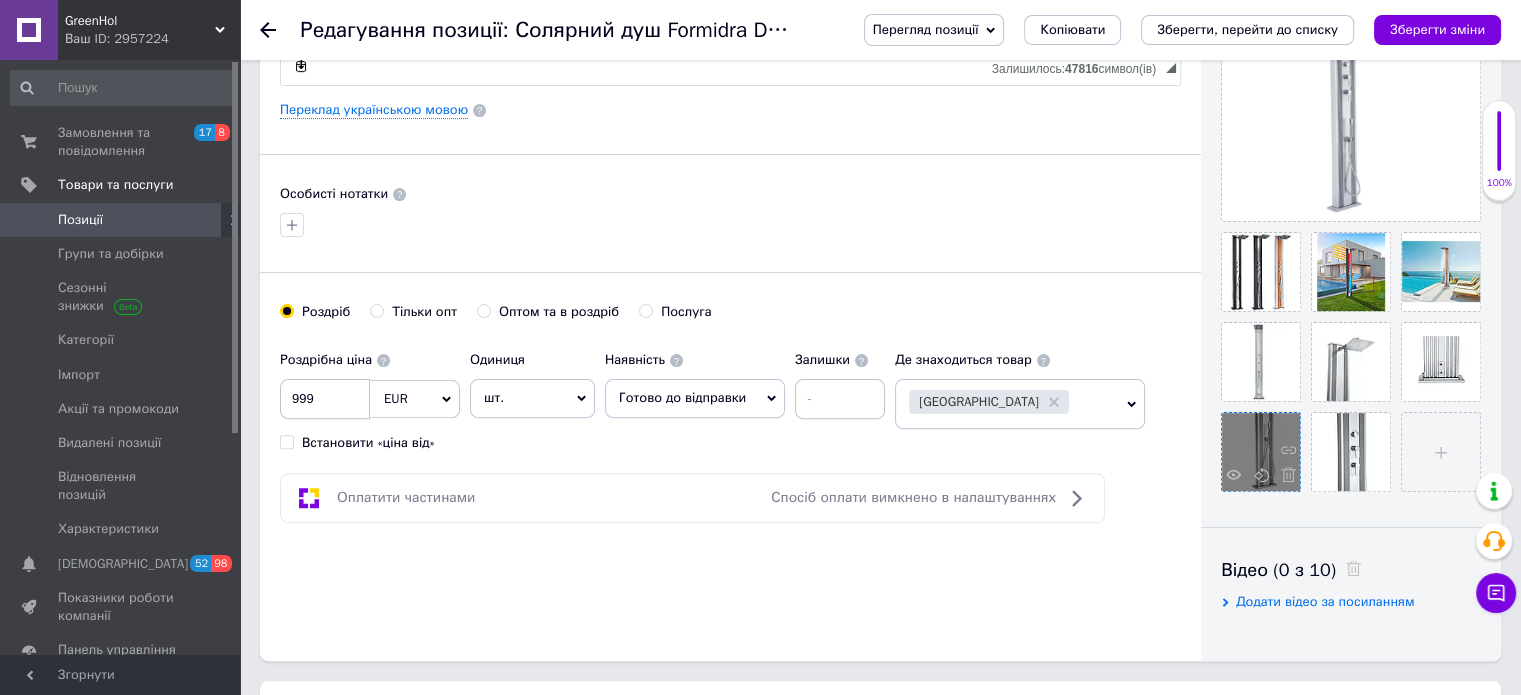 scroll, scrollTop: 500, scrollLeft: 0, axis: vertical 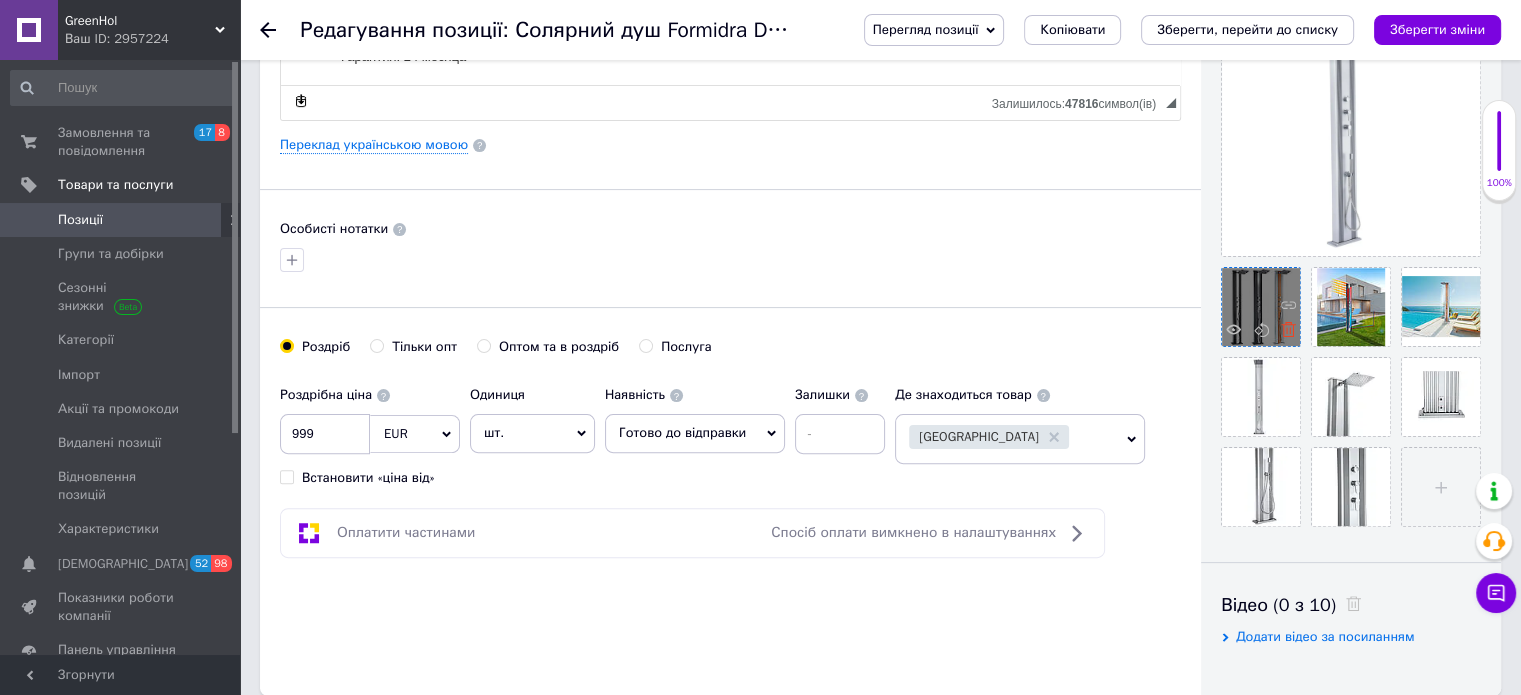 click 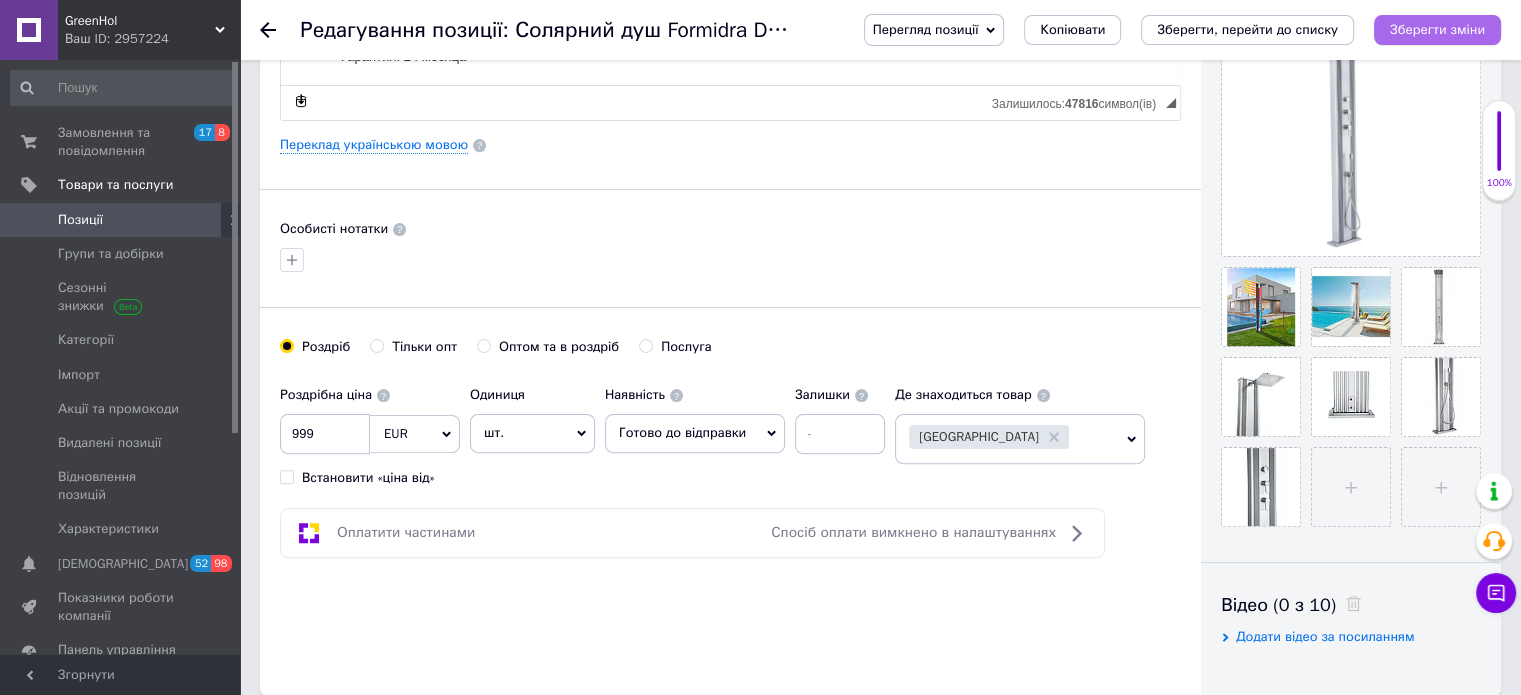 click on "Зберегти зміни" at bounding box center [1437, 29] 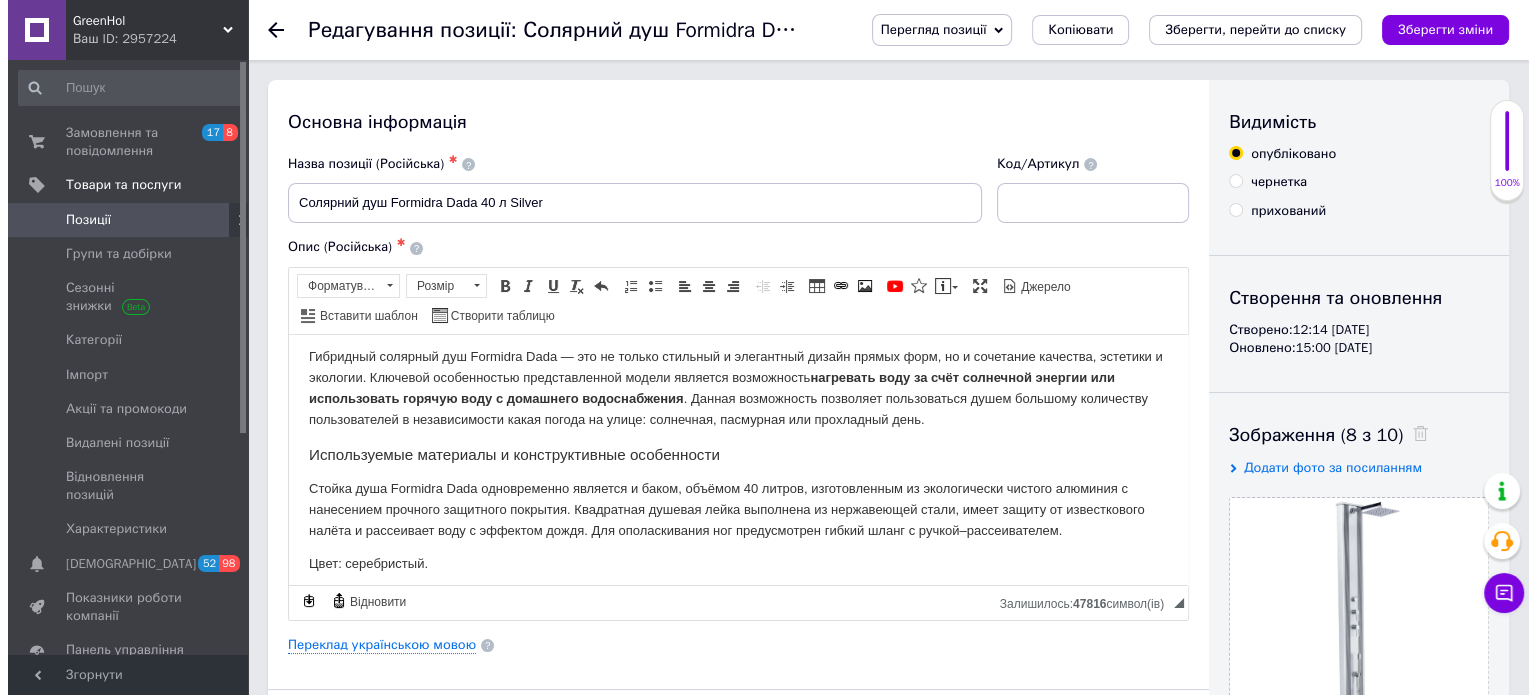 scroll, scrollTop: 100, scrollLeft: 0, axis: vertical 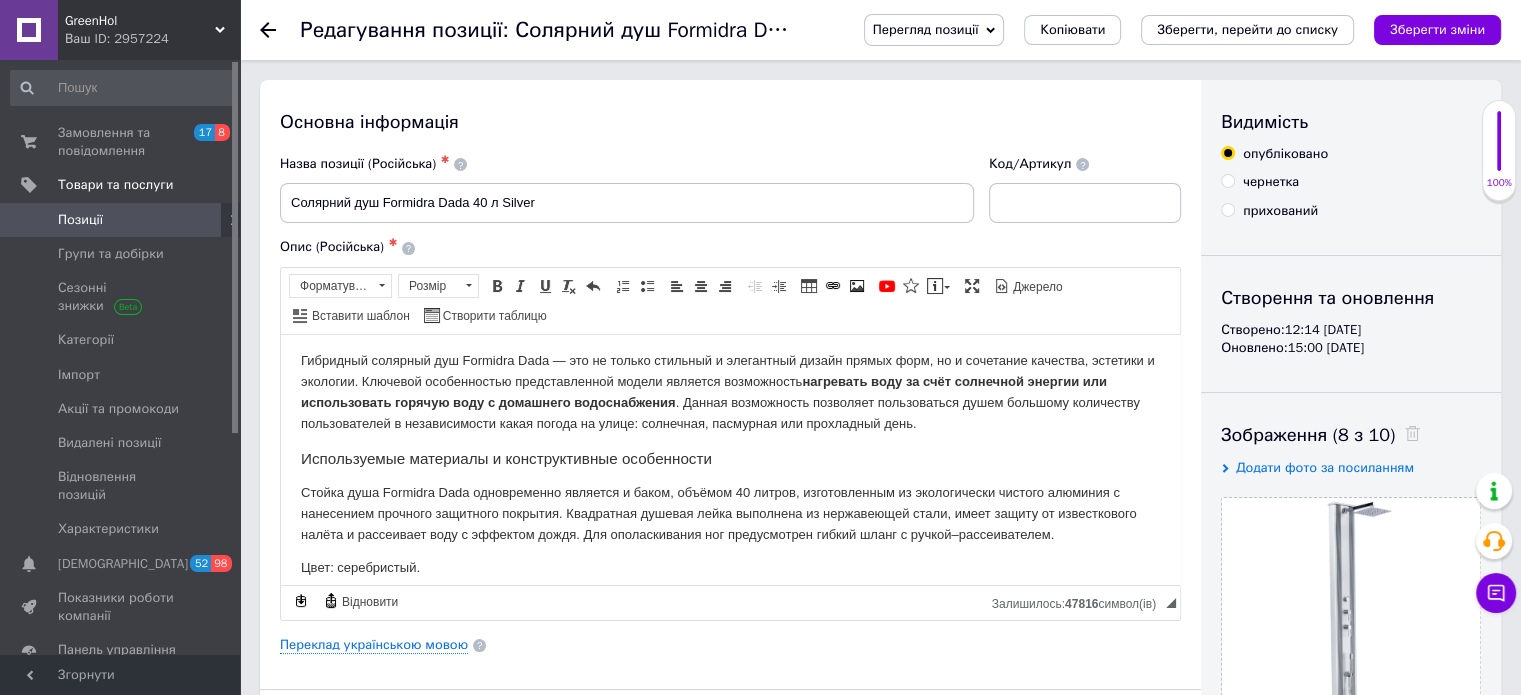 click on "Позиції" at bounding box center [121, 220] 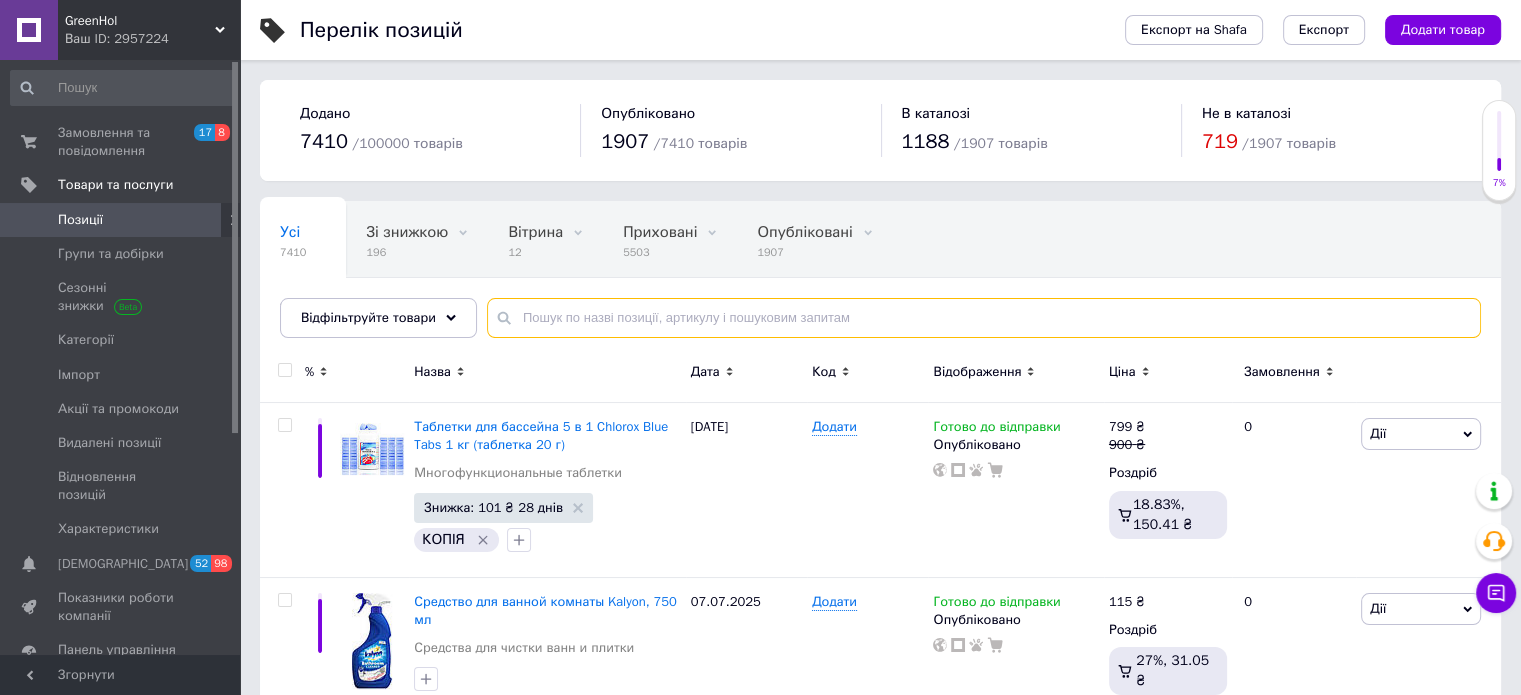 click at bounding box center (984, 318) 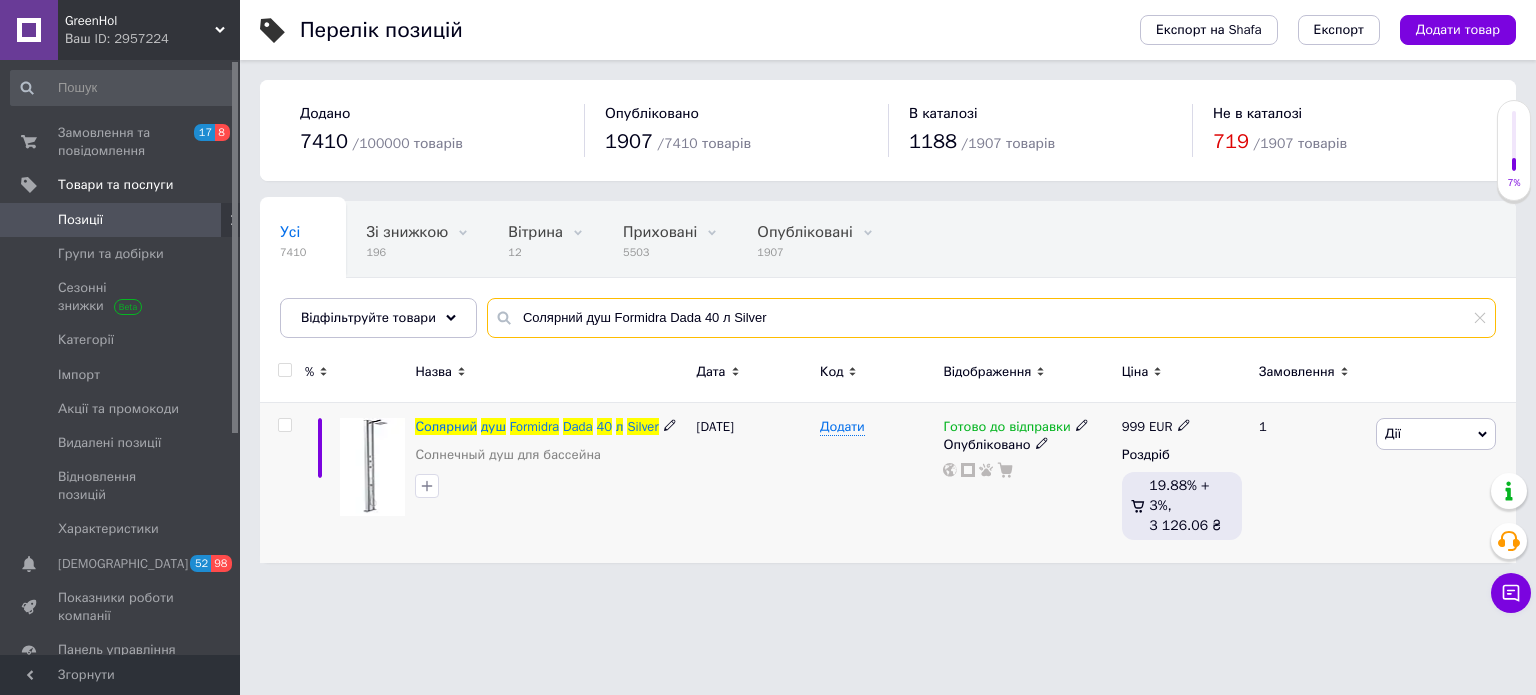type on "Солярний душ Formidra Dada 40 л Silver" 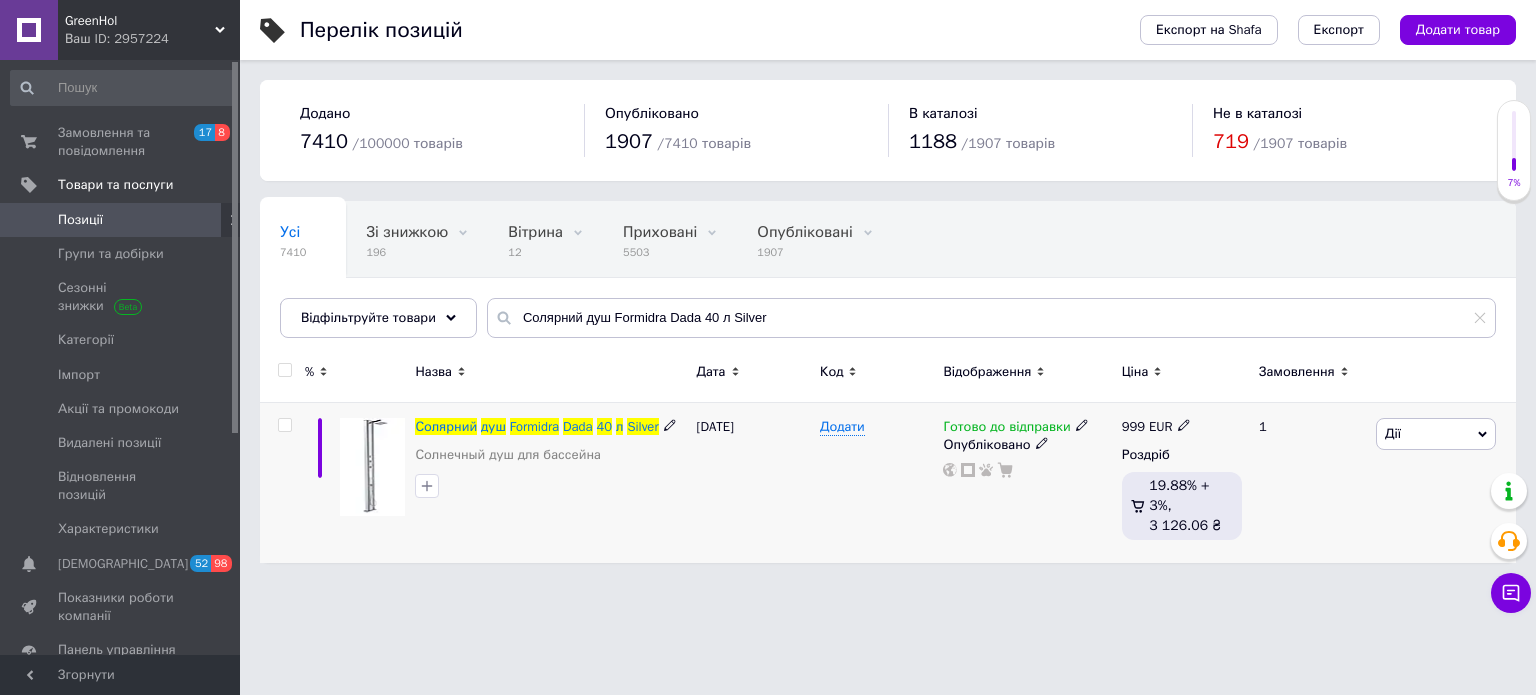 click on "Дії" at bounding box center (1436, 434) 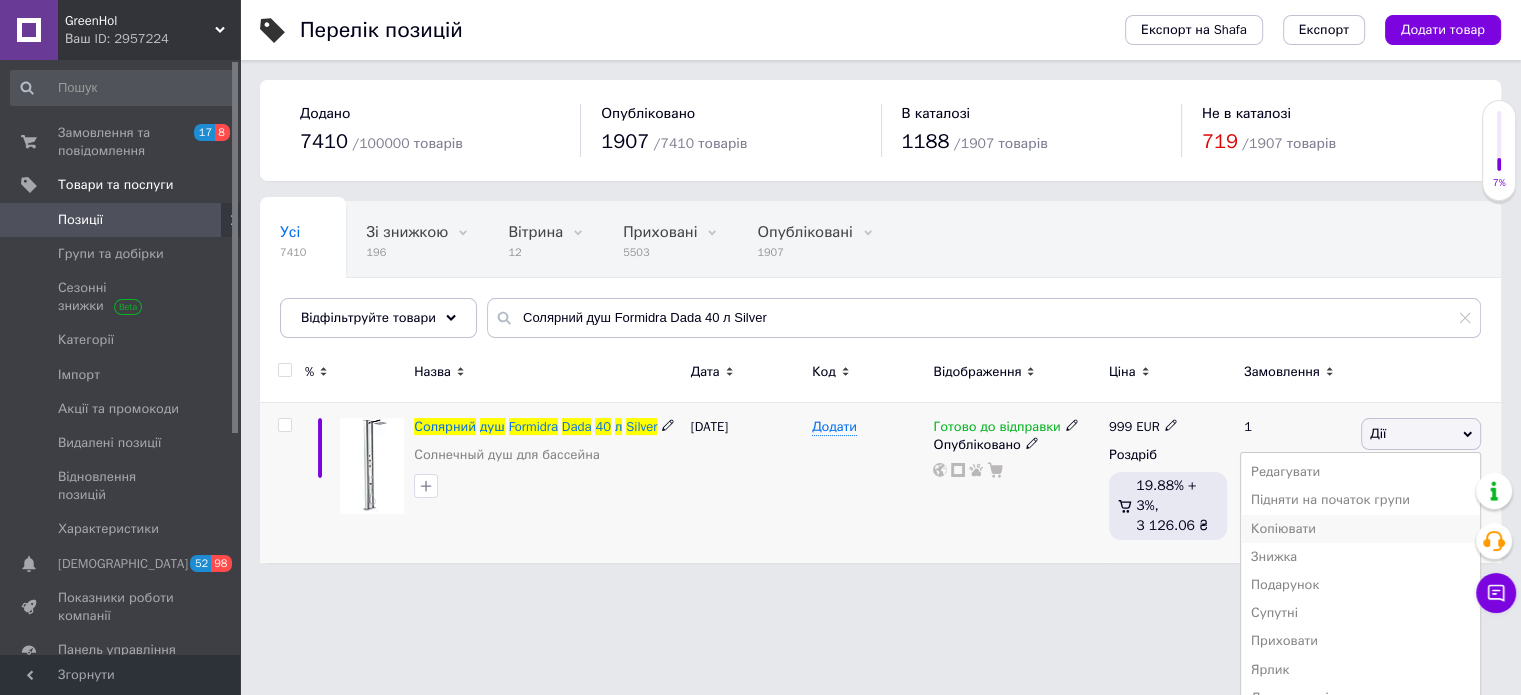 click on "Копіювати" at bounding box center [1360, 529] 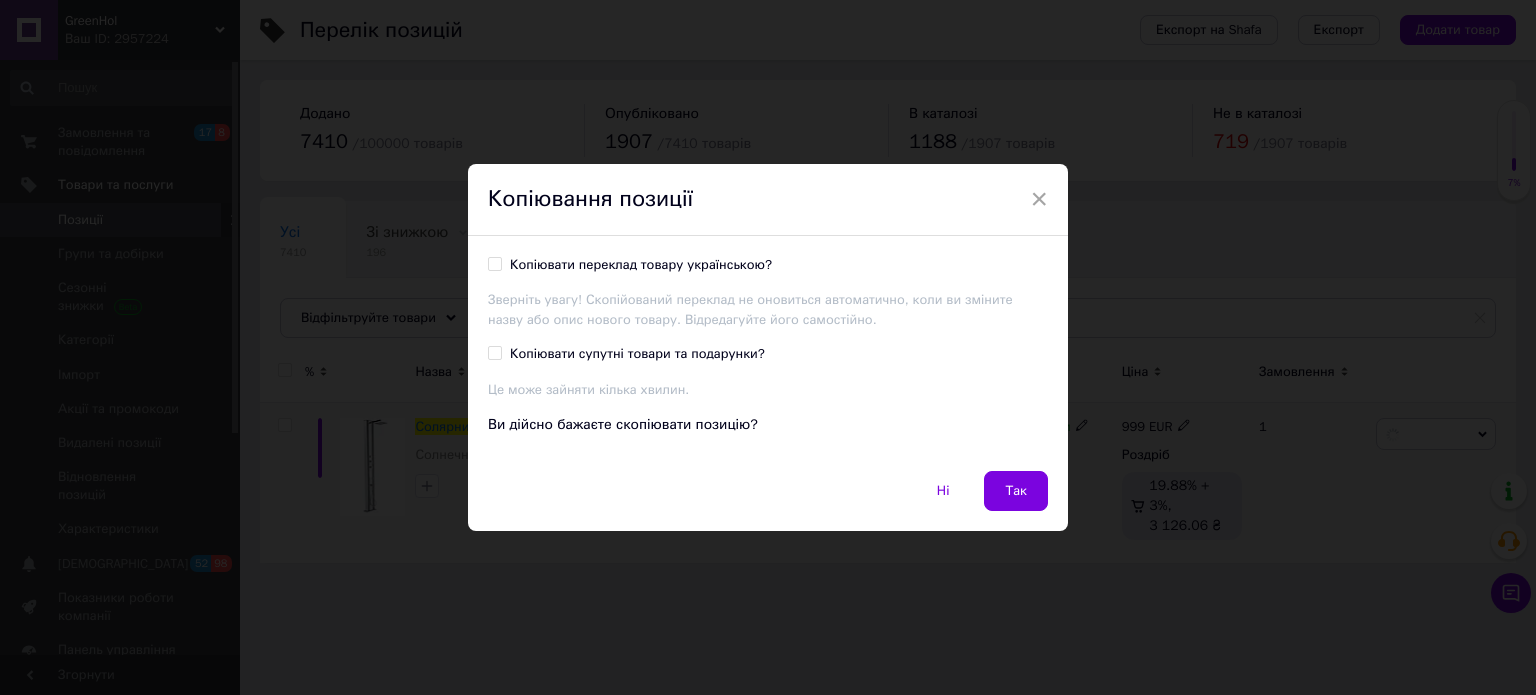 drag, startPoint x: 491, startPoint y: 267, endPoint x: 627, endPoint y: 330, distance: 149.88329 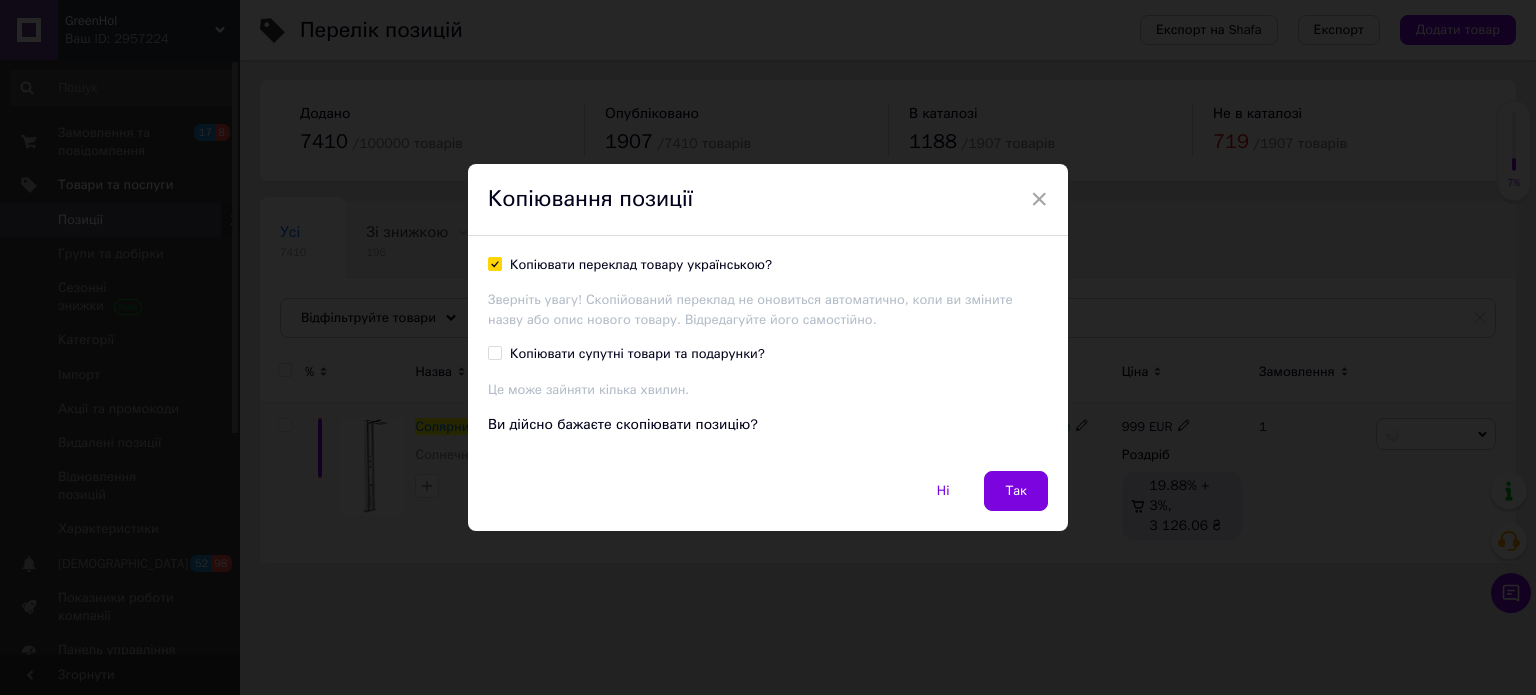 checkbox on "true" 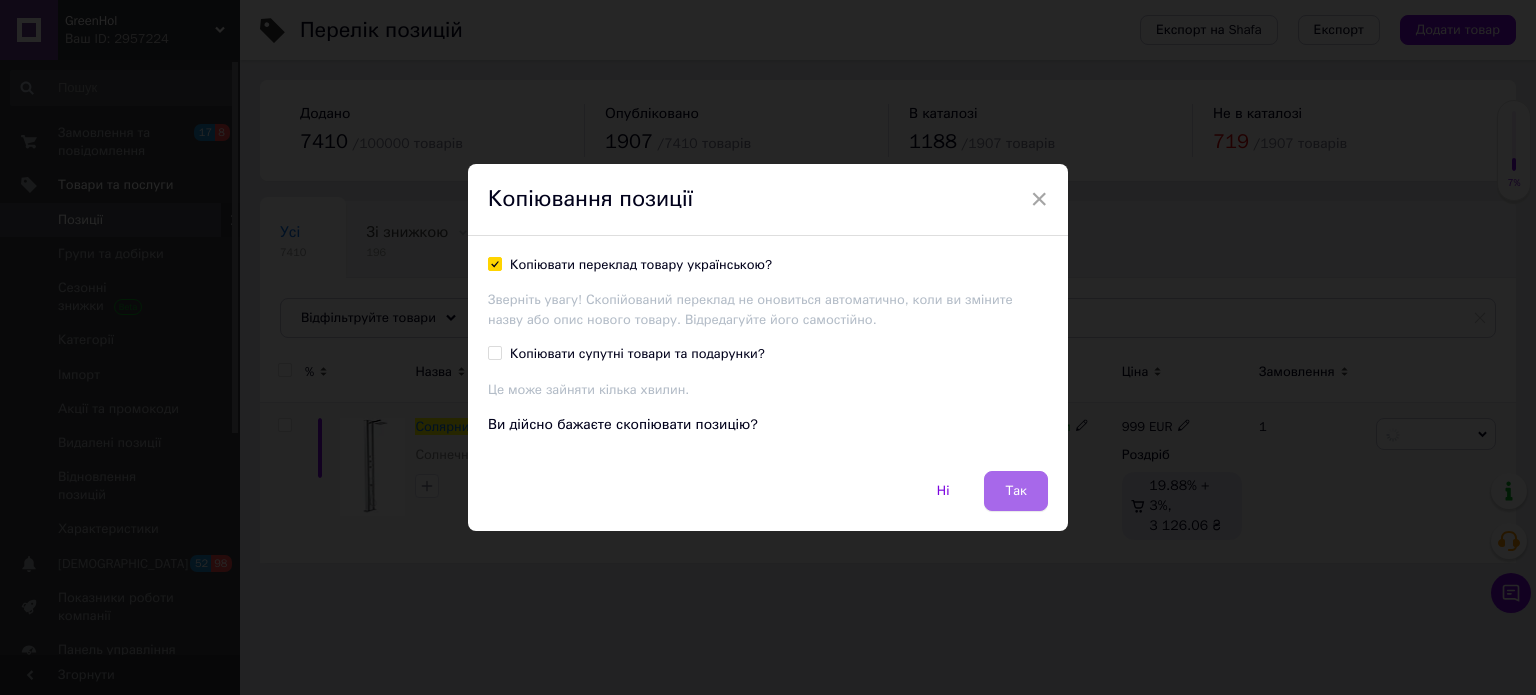 click on "Так" at bounding box center [1016, 491] 